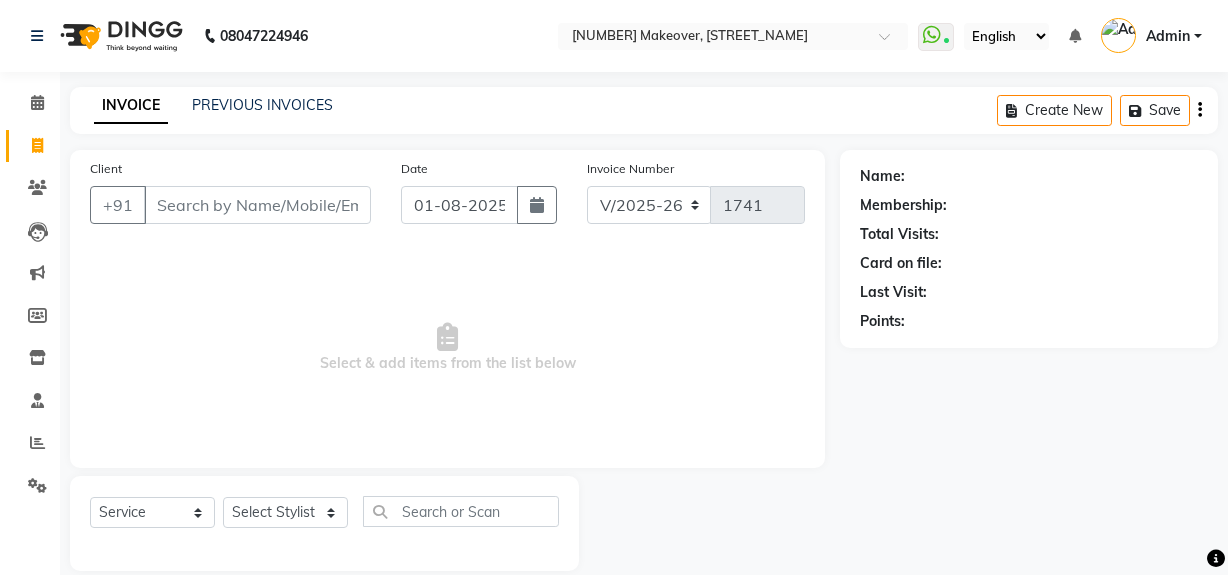 select on "6923" 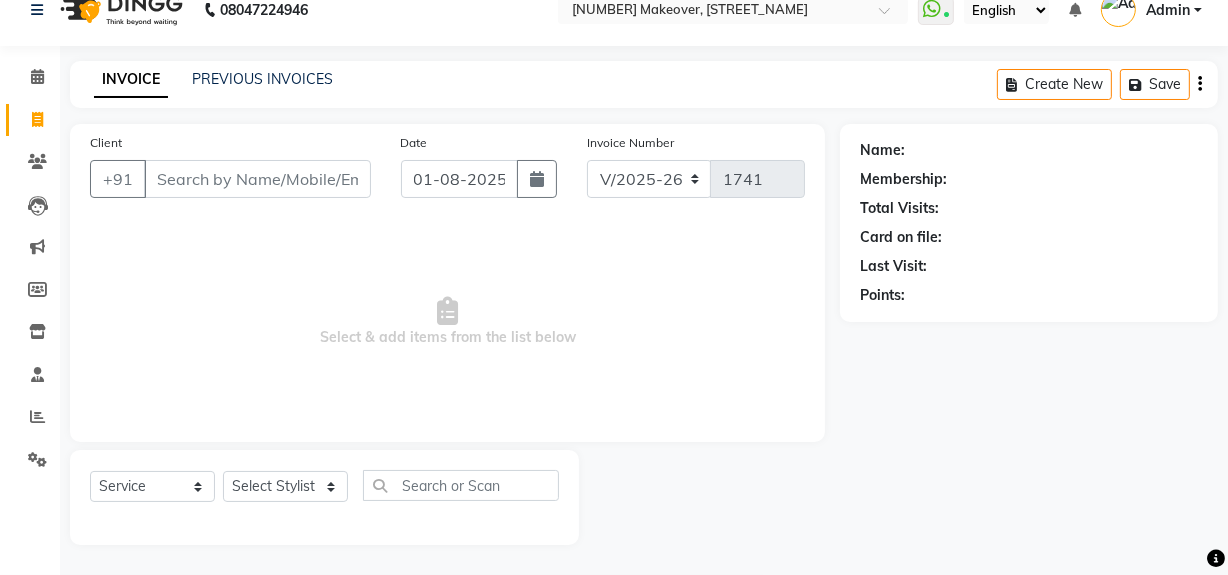 scroll, scrollTop: 0, scrollLeft: 0, axis: both 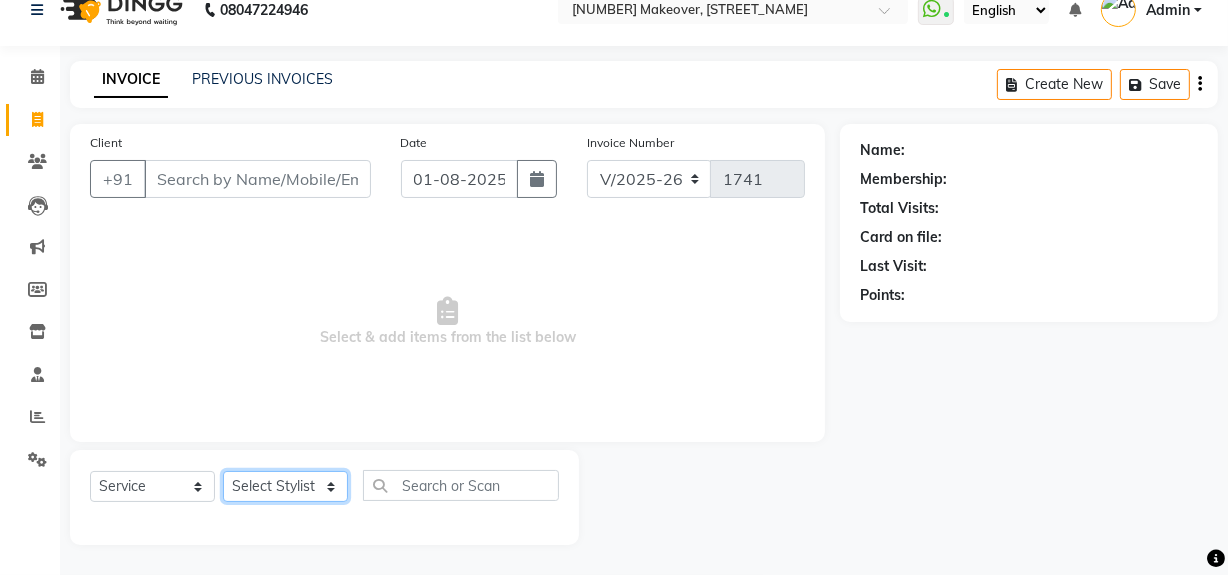 click on "Select Stylist [NAME] [NAME] [NAME] [NAME] [NAME] [NAME] [NAME] [NAME] [NAME] [NAME] [NAME] [NAME] [NAME] [NAME] [NAME] [NAME] [NAME]" 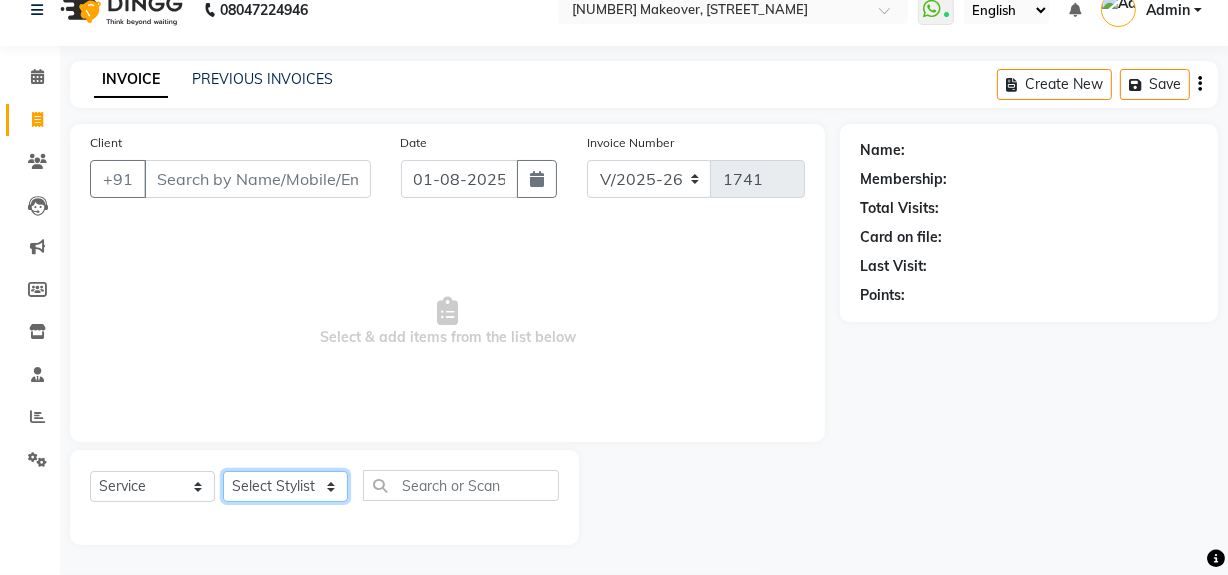select on "57119" 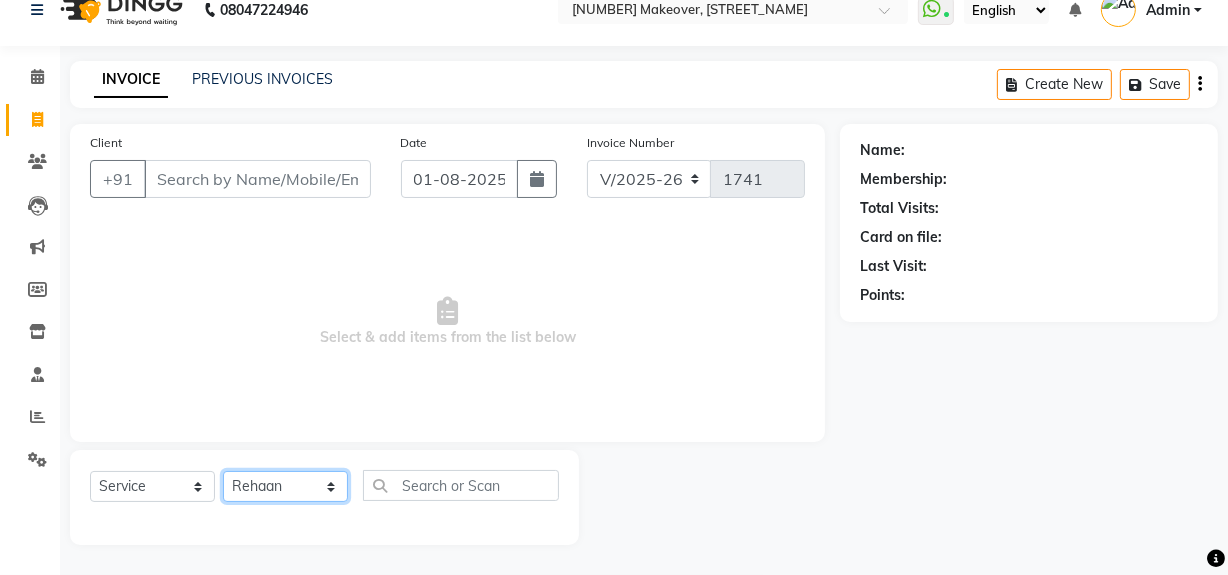 click on "Select Stylist [NAME] [NAME] [NAME] [NAME] [NAME] [NAME] [NAME] [NAME] [NAME] [NAME] [NAME] [NAME] [NAME] [NAME] [NAME] [NAME] [NAME]" 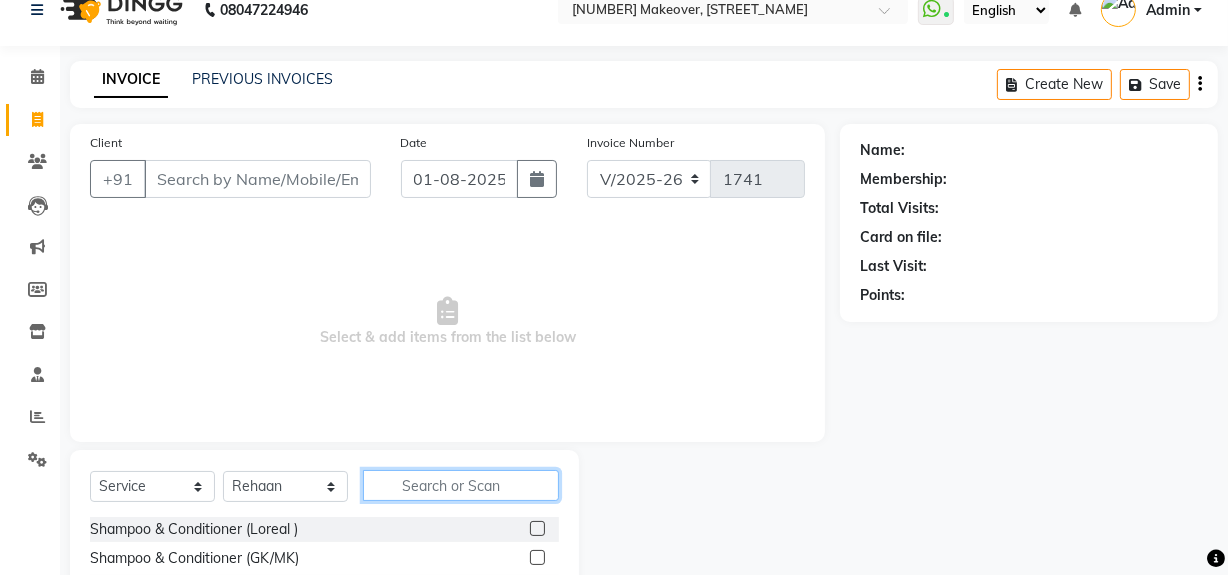 click 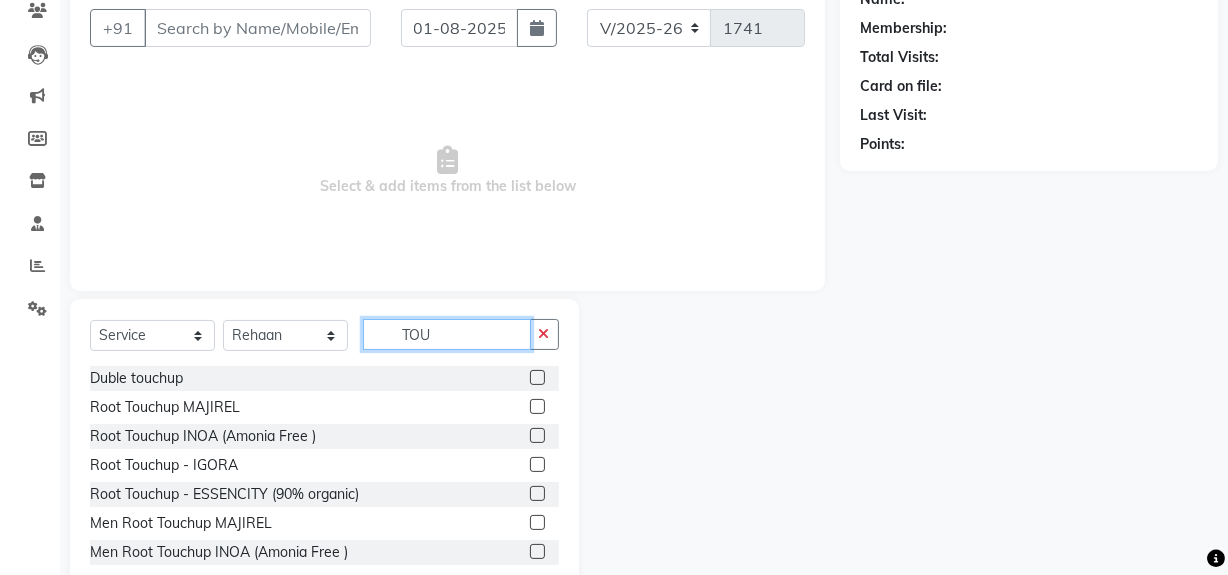 scroll, scrollTop: 226, scrollLeft: 0, axis: vertical 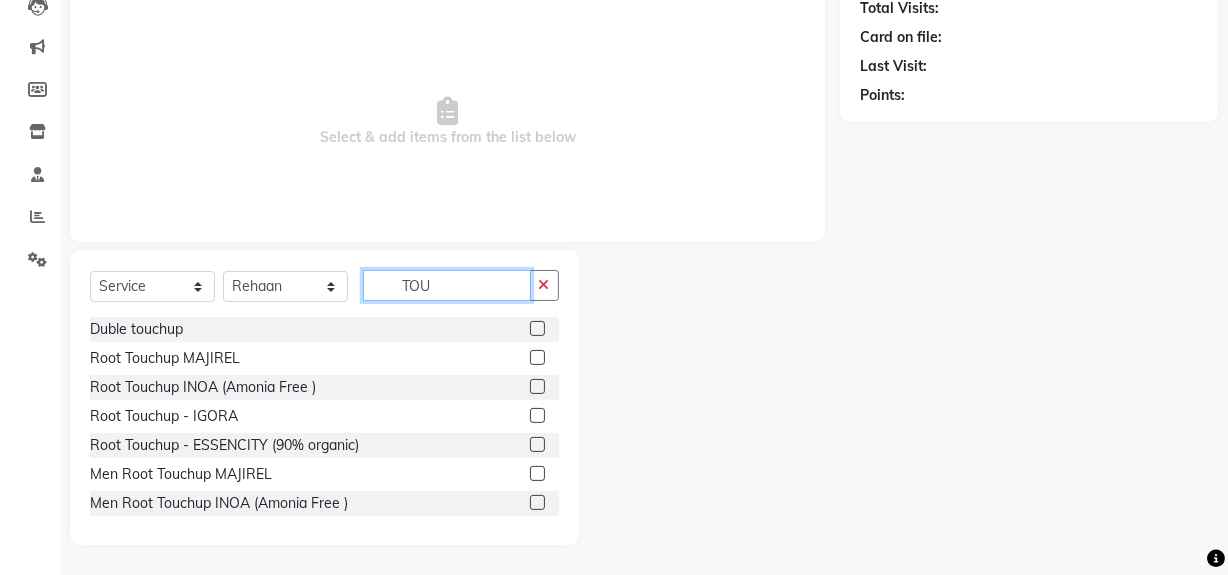 type on "TOU" 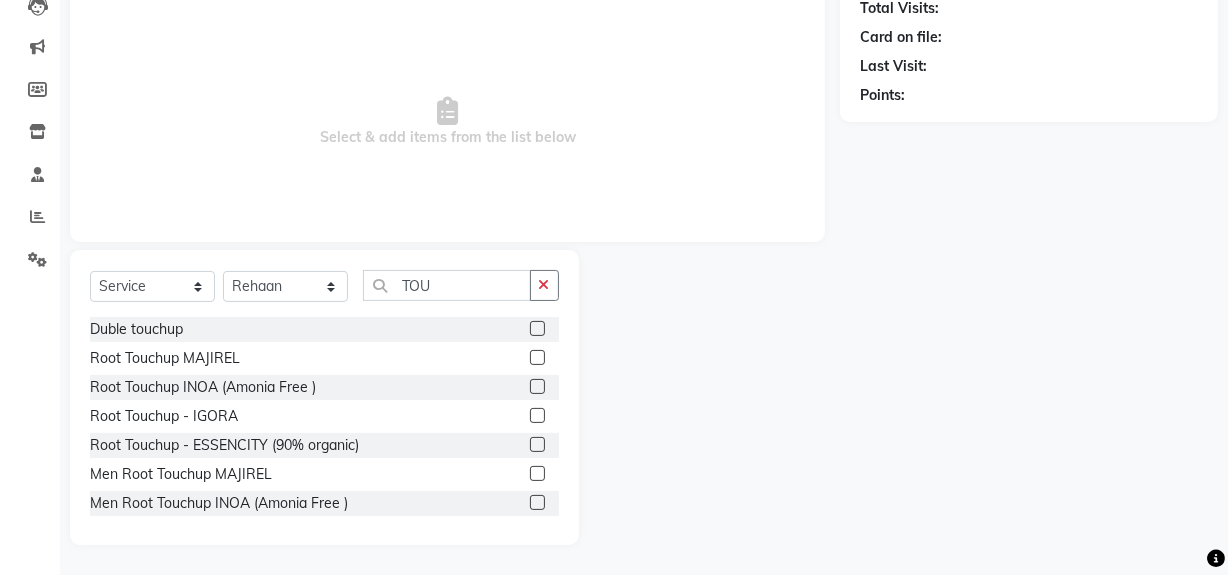 click 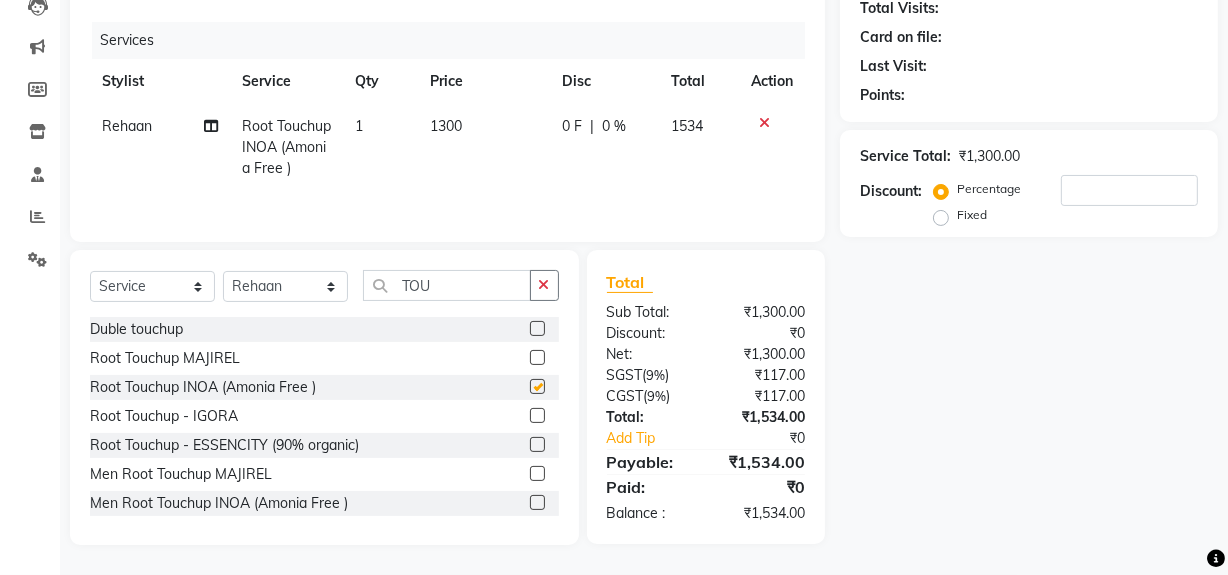 checkbox on "false" 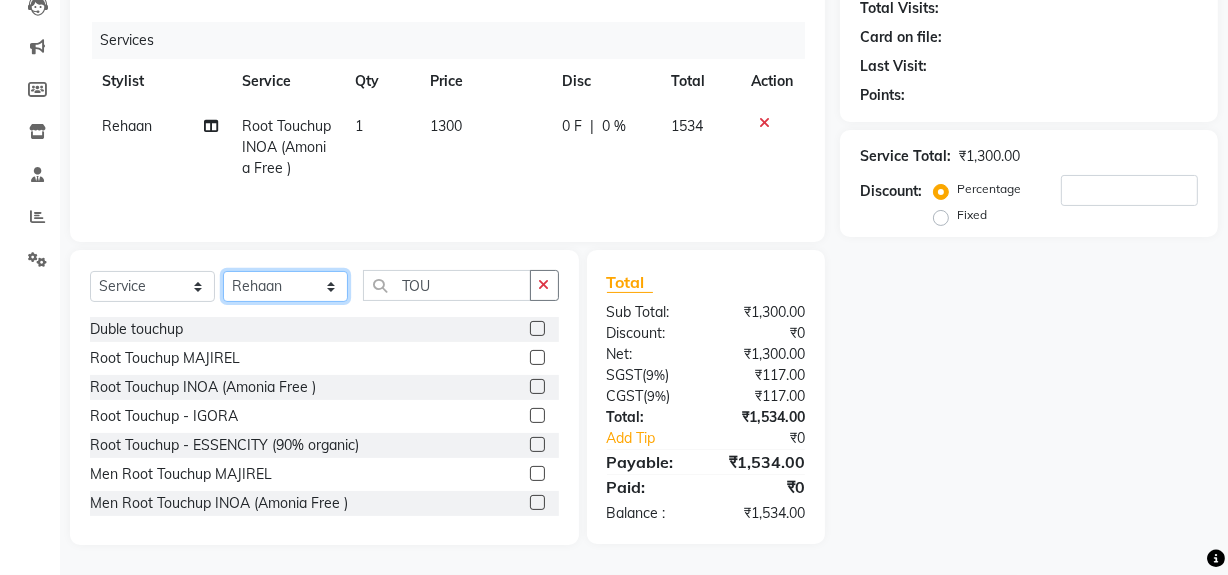 click on "Select Stylist [NAME] [NAME] [NAME] [NAME] [NAME] [NAME] [NAME] [NAME] [NAME] [NAME] [NAME] [NAME] [NAME] [NAME] [NAME] [NAME] [NAME]" 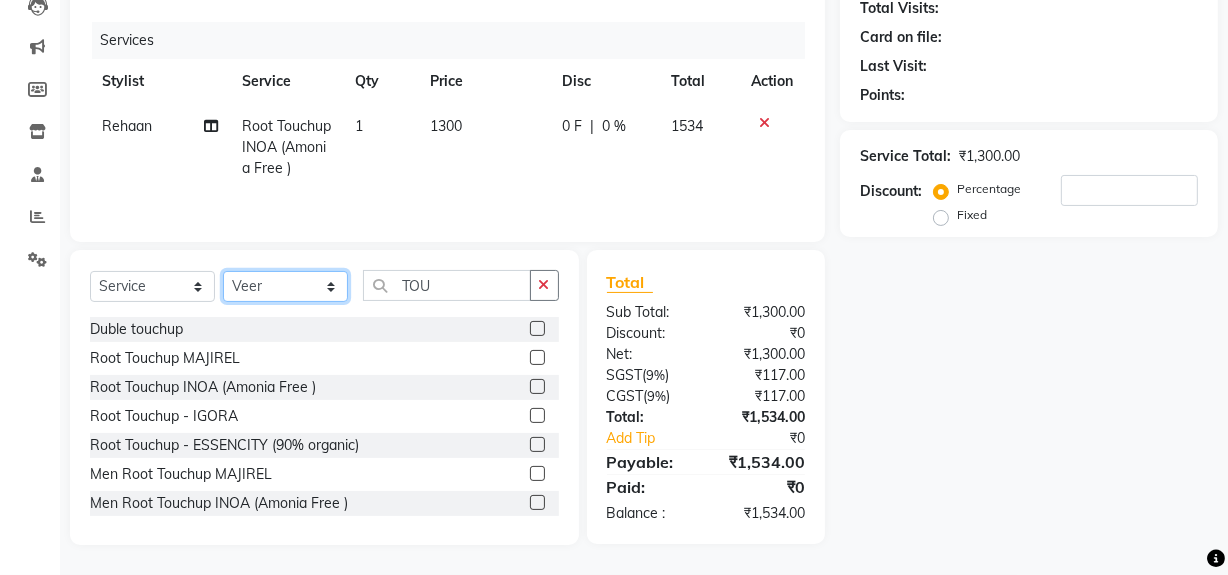 click on "Select Stylist [NAME] [NAME] [NAME] [NAME] [NAME] [NAME] [NAME] [NAME] [NAME] [NAME] [NAME] [NAME] [NAME] [NAME] [NAME] [NAME] [NAME]" 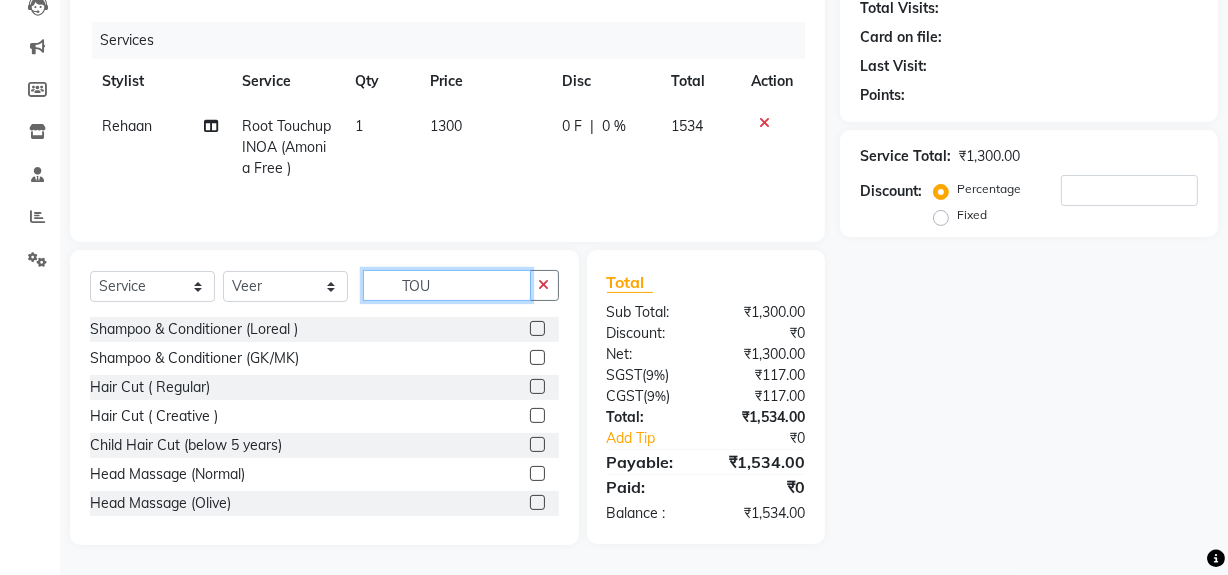 drag, startPoint x: 404, startPoint y: 278, endPoint x: 453, endPoint y: 294, distance: 51.546097 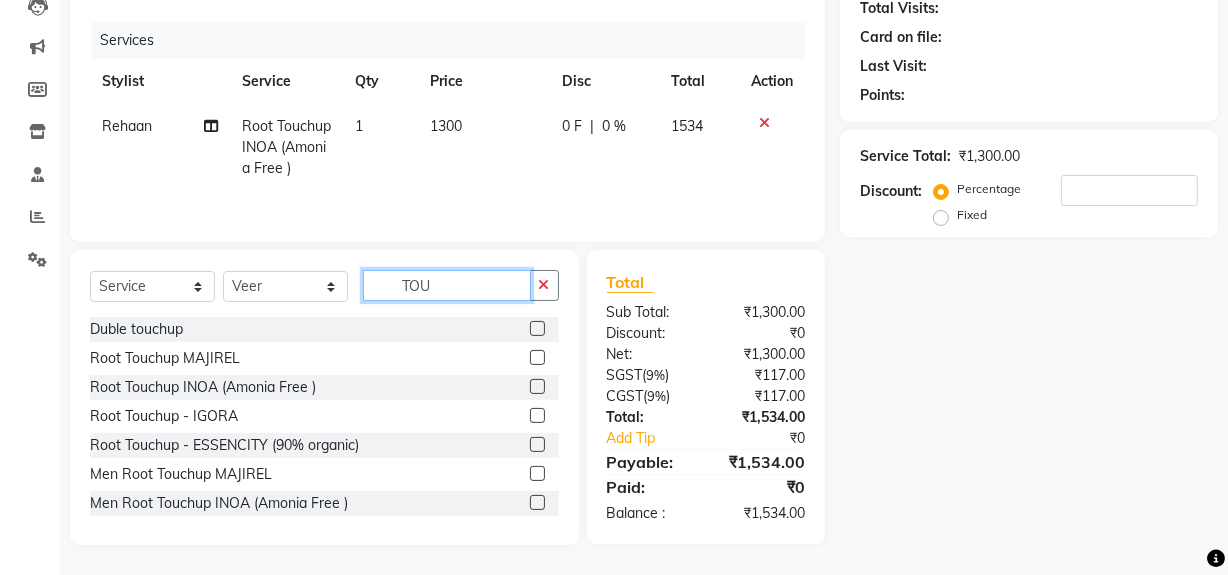 type on "T" 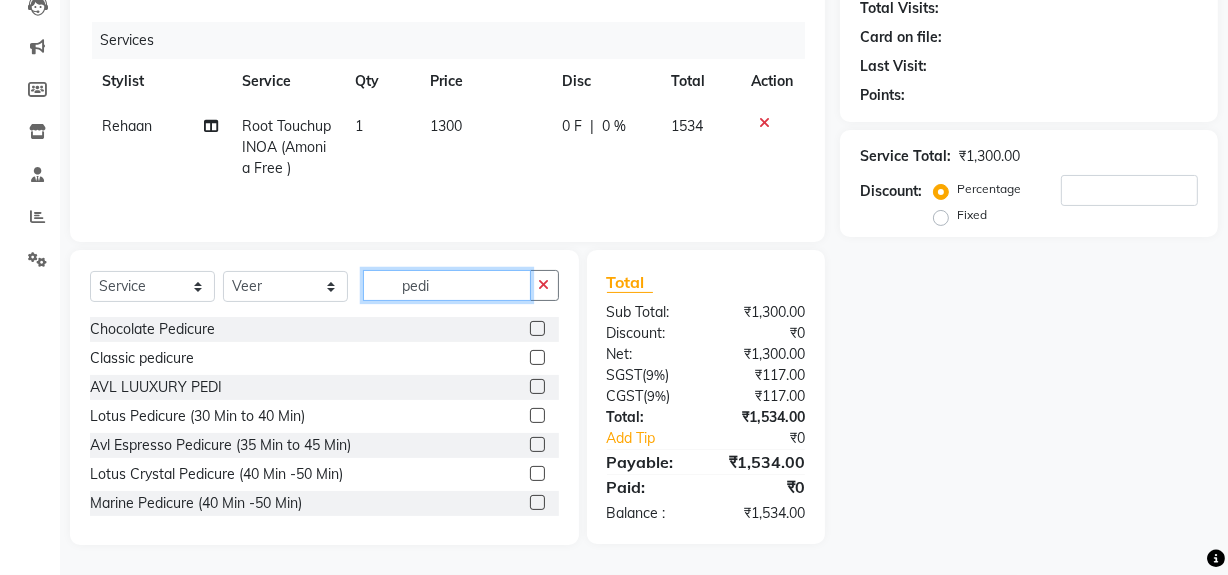 type on "pedi" 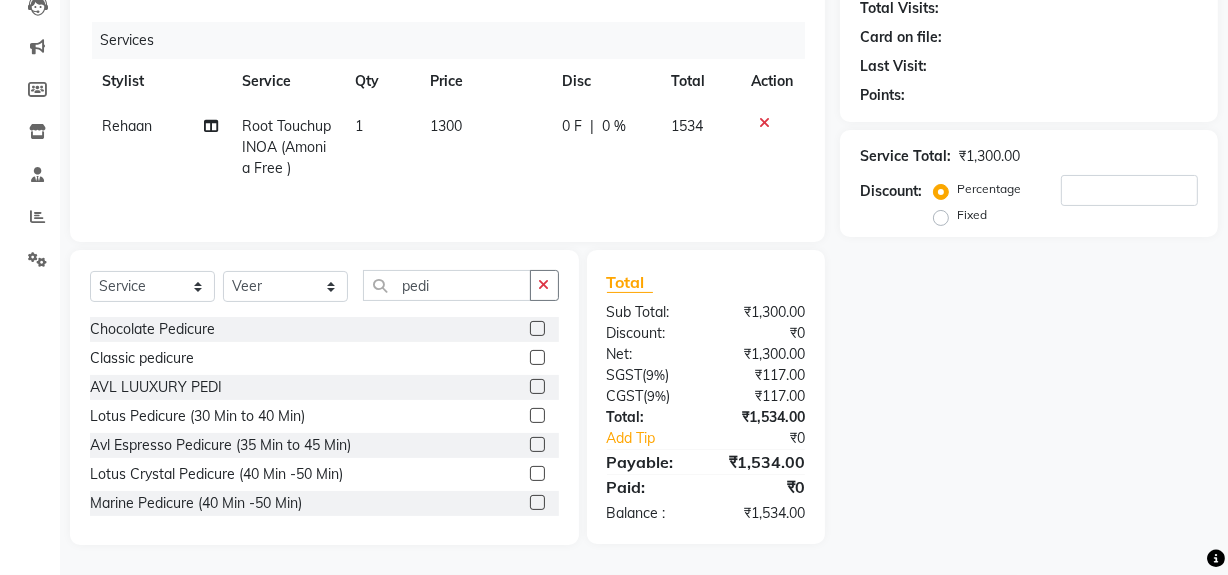 click 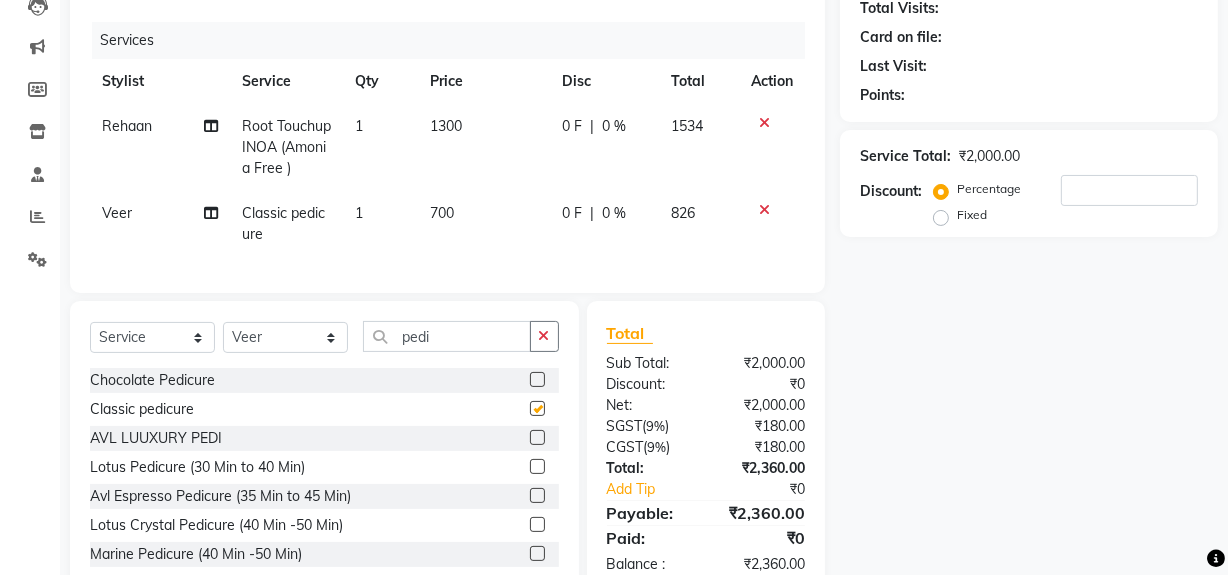 checkbox on "false" 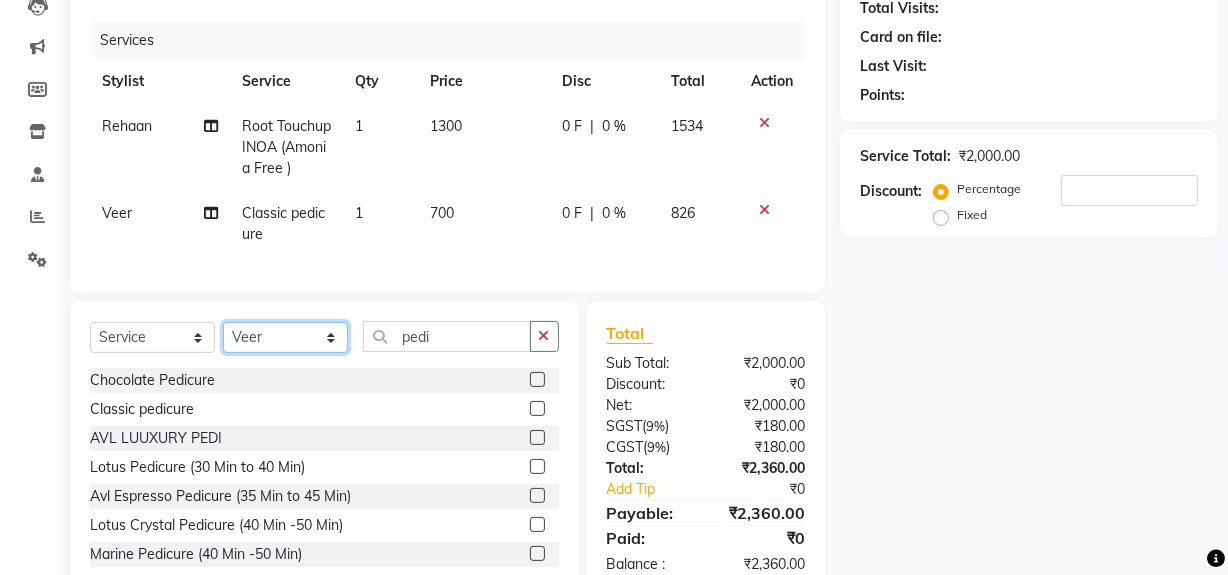 click on "Select Stylist [NAME] [NAME] [NAME] [NAME] [NAME] [NAME] [NAME] [NAME] [NAME] [NAME] [NAME] [NAME] [NAME] [NAME] [NAME] [NAME] [NAME]" 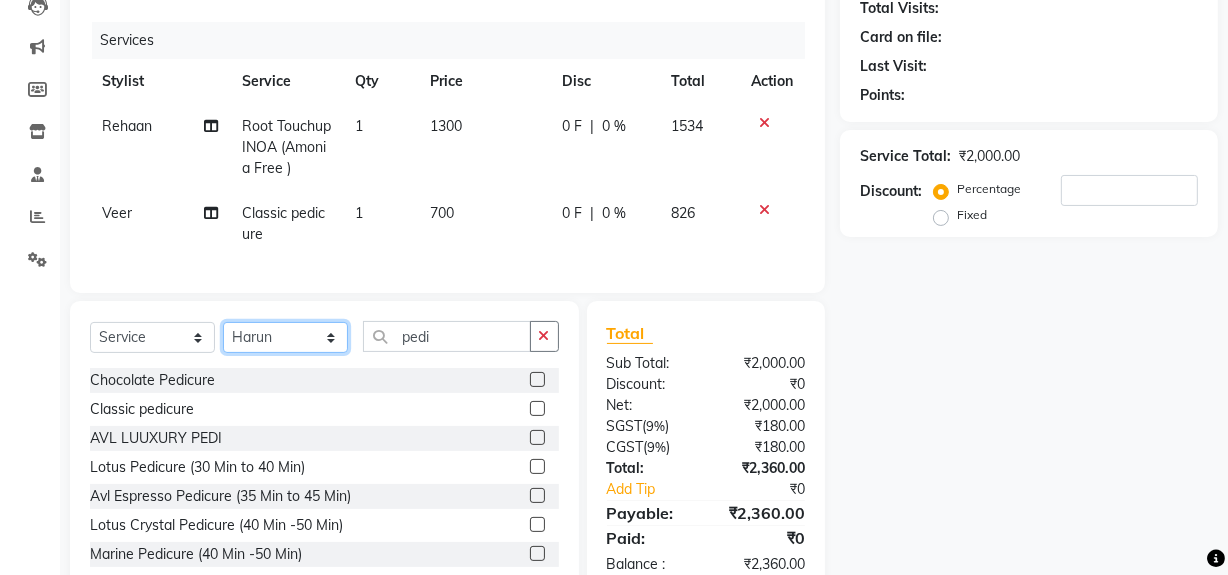 click on "Select Stylist [NAME] [NAME] [NAME] [NAME] [NAME] [NAME] [NAME] [NAME] [NAME] [NAME] [NAME] [NAME] [NAME] [NAME] [NAME] [NAME] [NAME]" 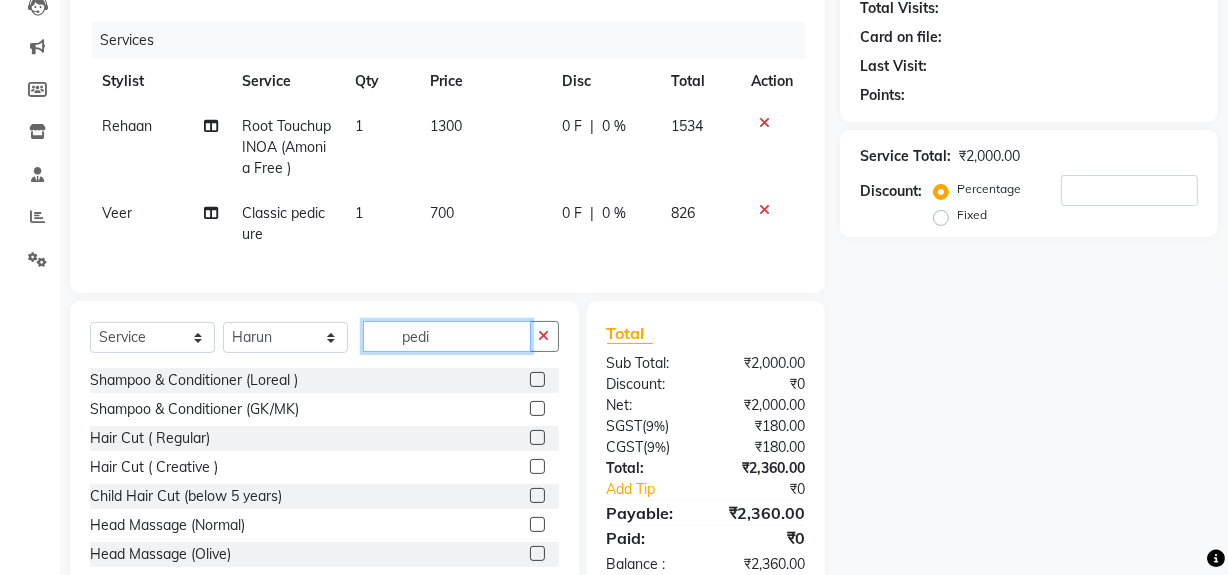 click on "pedi" 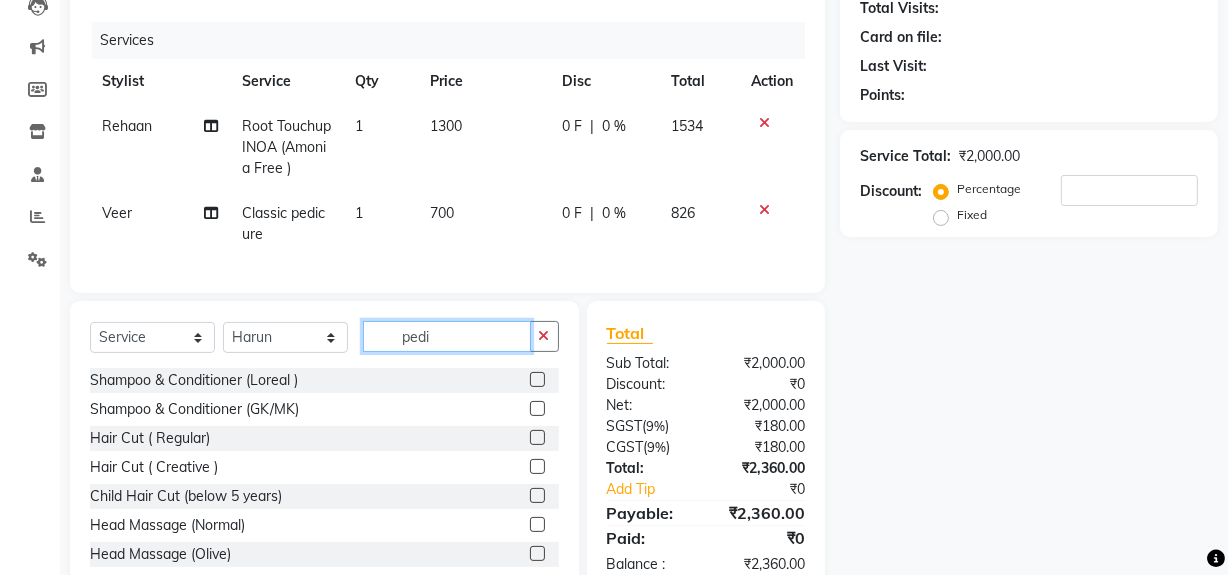 click on "pedi" 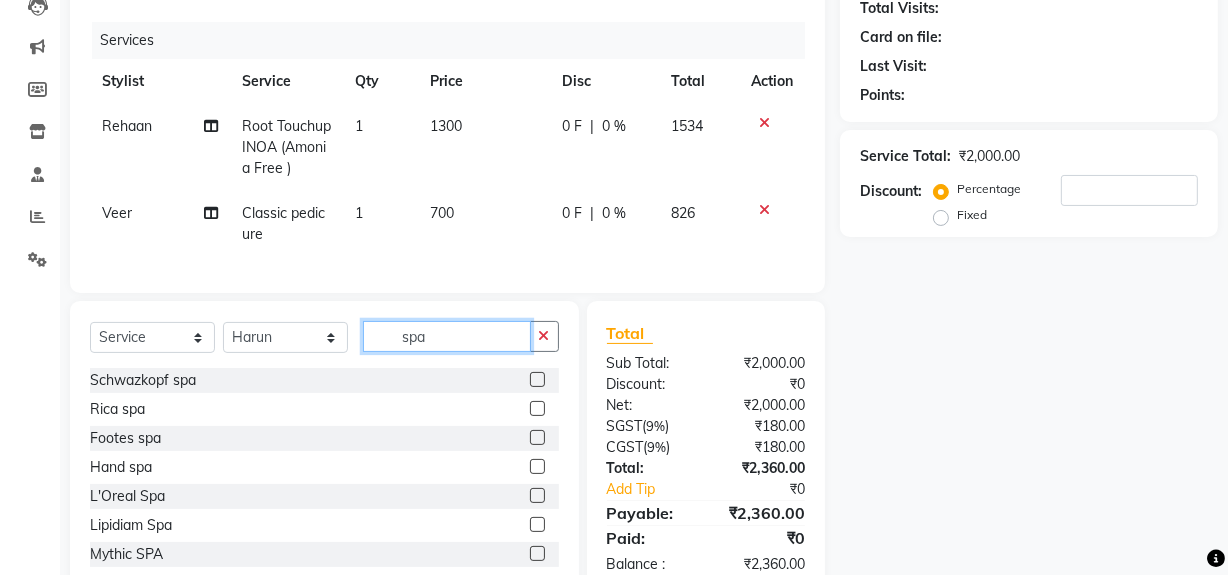 scroll, scrollTop: 290, scrollLeft: 0, axis: vertical 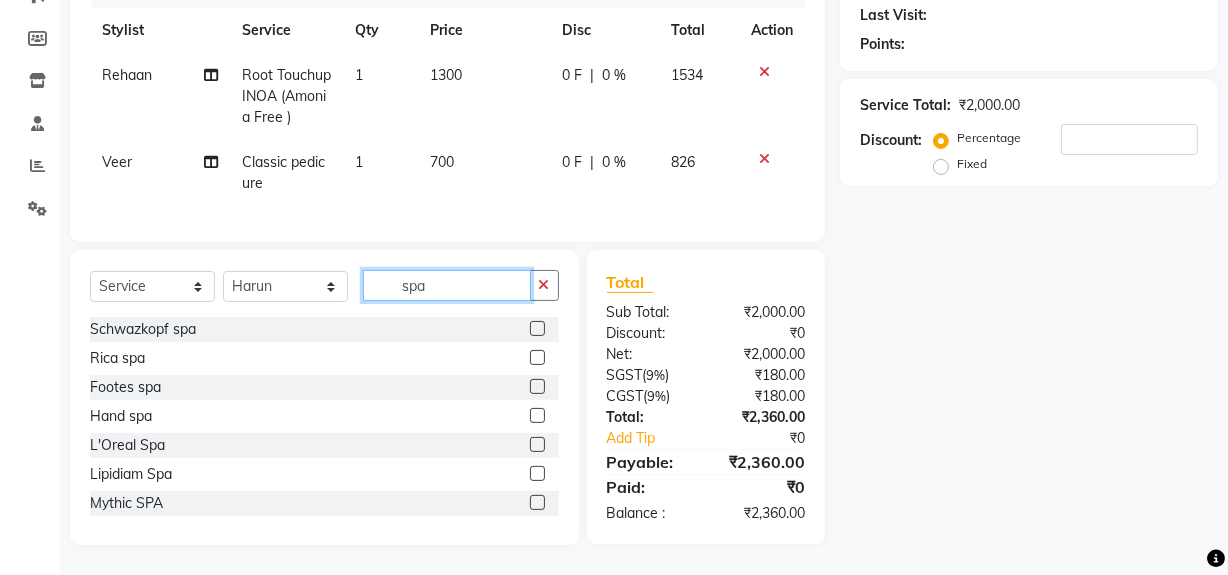 type on "spa" 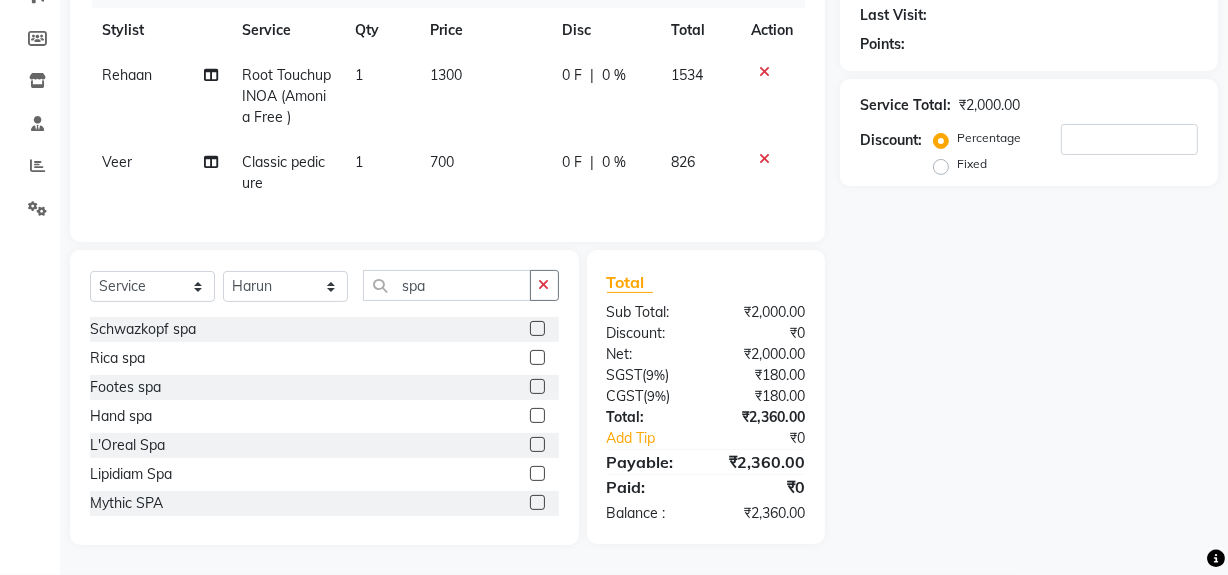 click 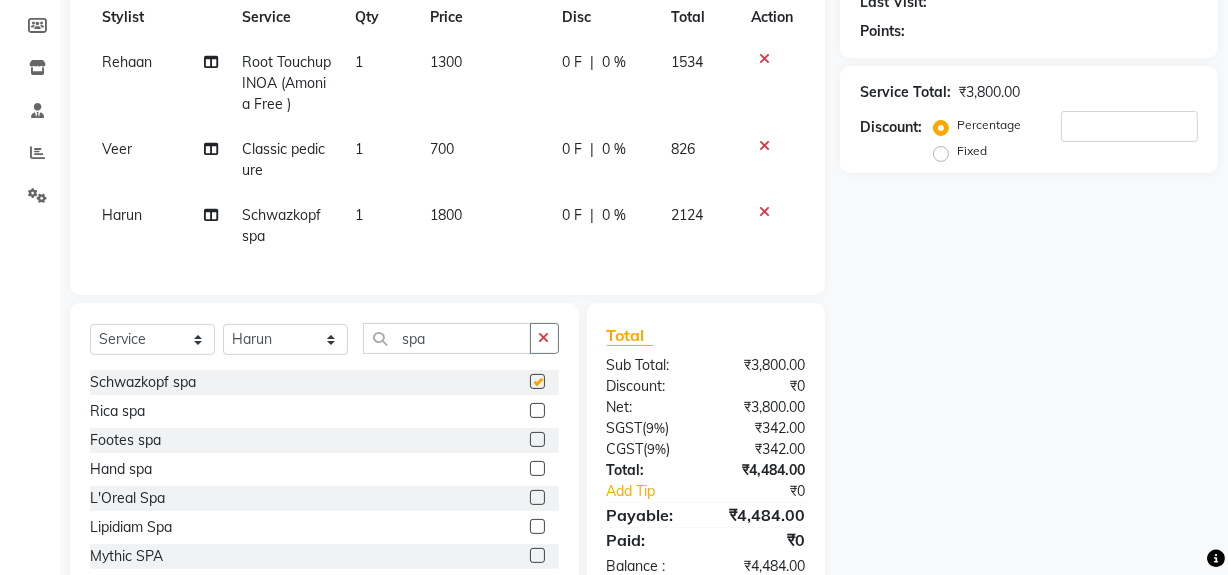 checkbox on "false" 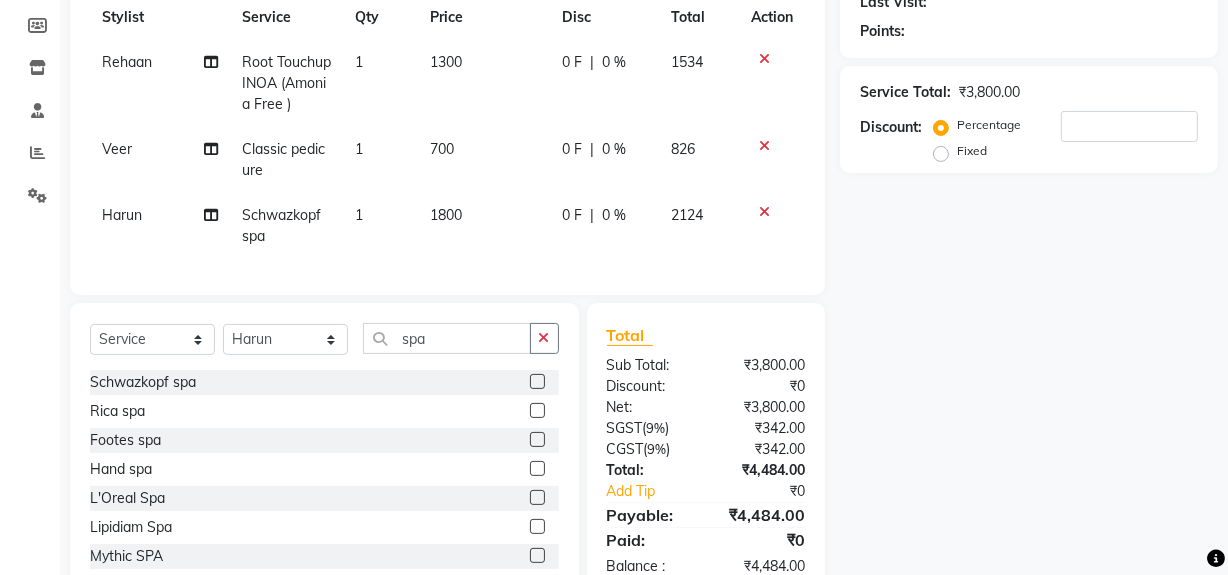 click on "1800" 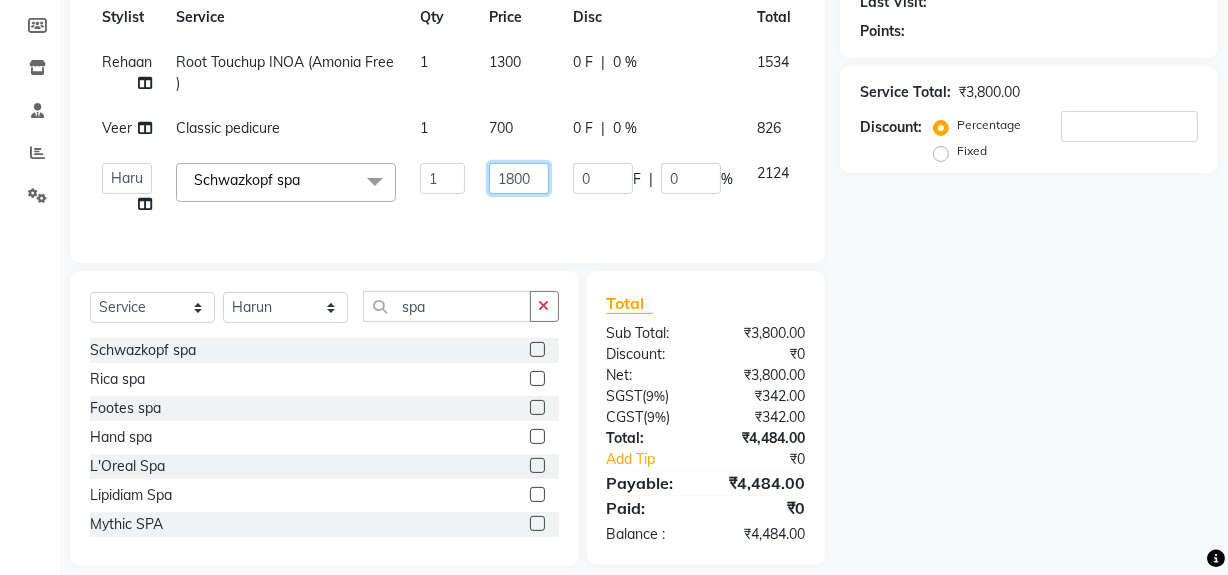 drag, startPoint x: 500, startPoint y: 170, endPoint x: 512, endPoint y: 175, distance: 13 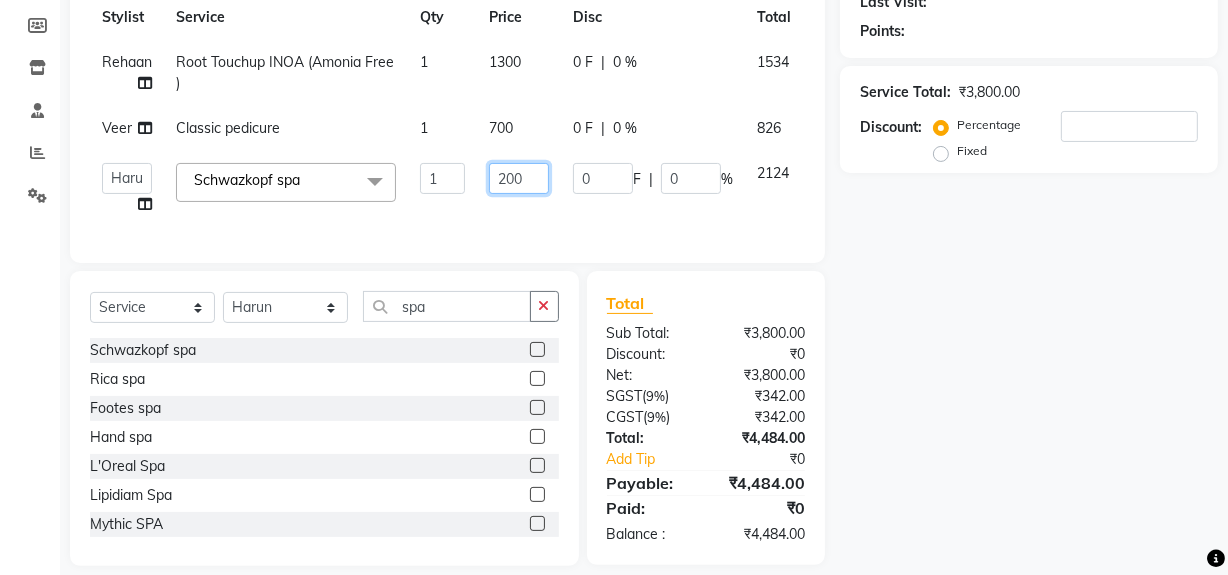 type on "2000" 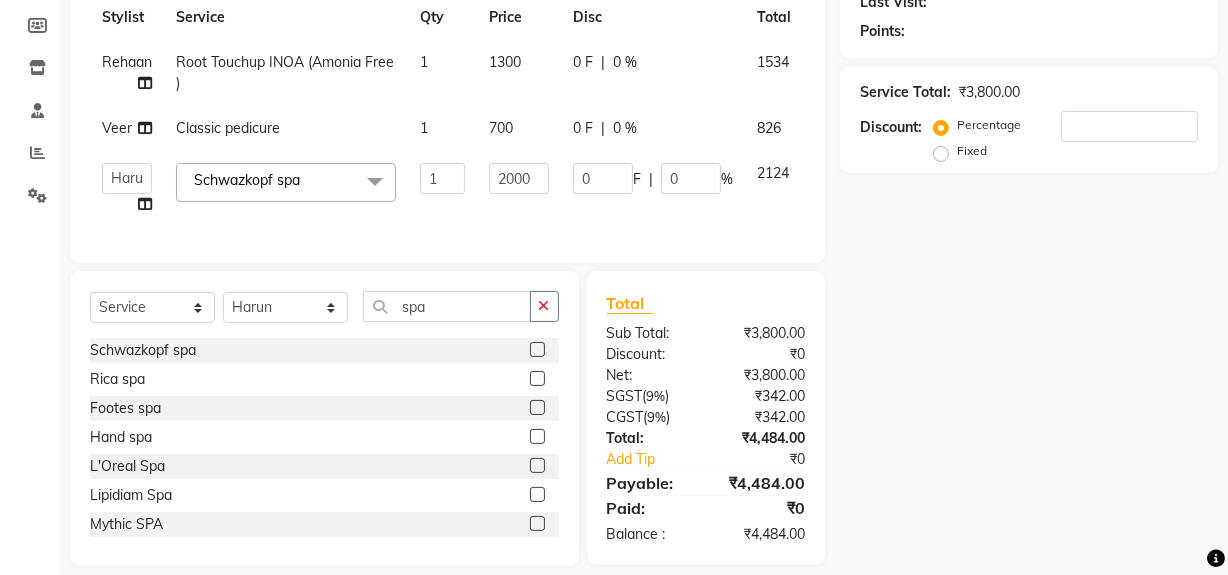 click on "Name: Membership: Total Visits: Card on file: Last Visit:  Points:  Service Total:  ₹3,800.00  Discount:  Percentage   Fixed" 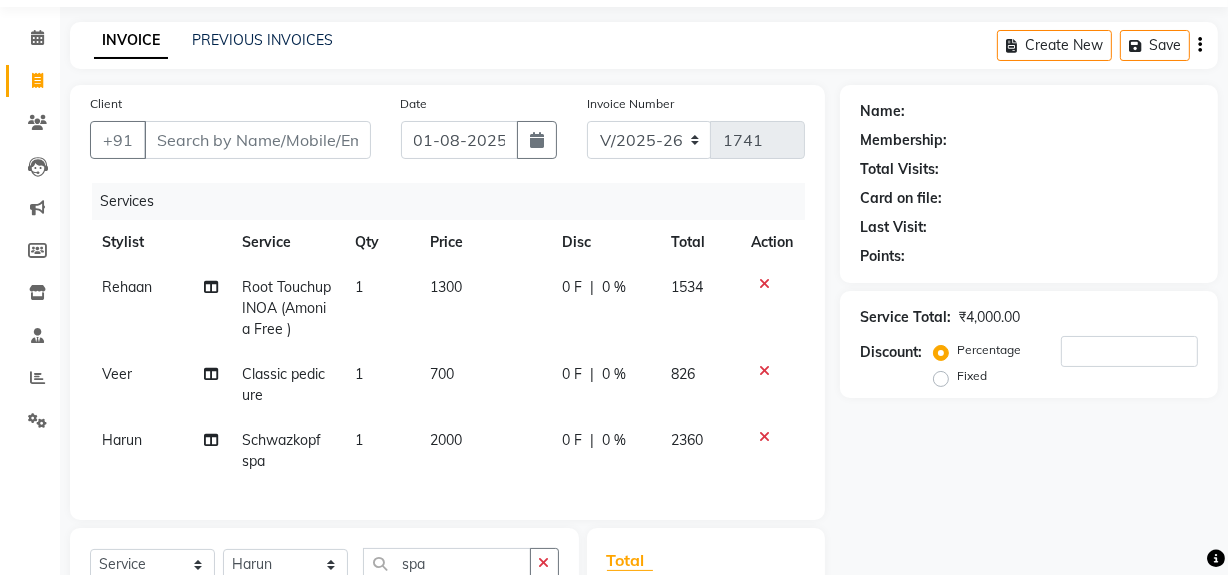 scroll, scrollTop: 19, scrollLeft: 0, axis: vertical 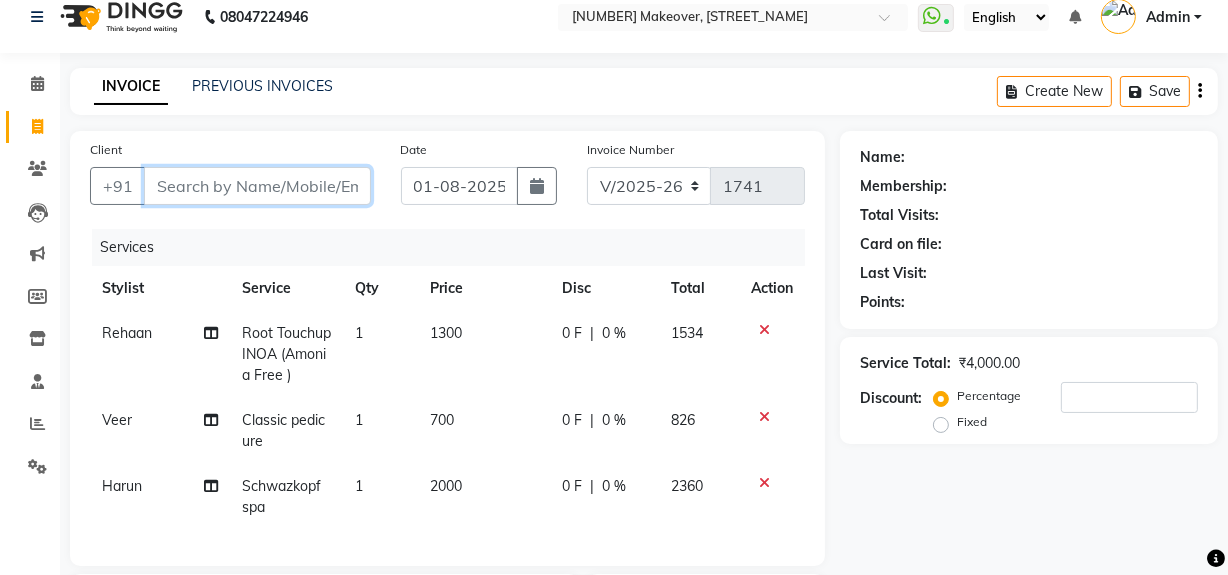 click on "Client" at bounding box center (257, 186) 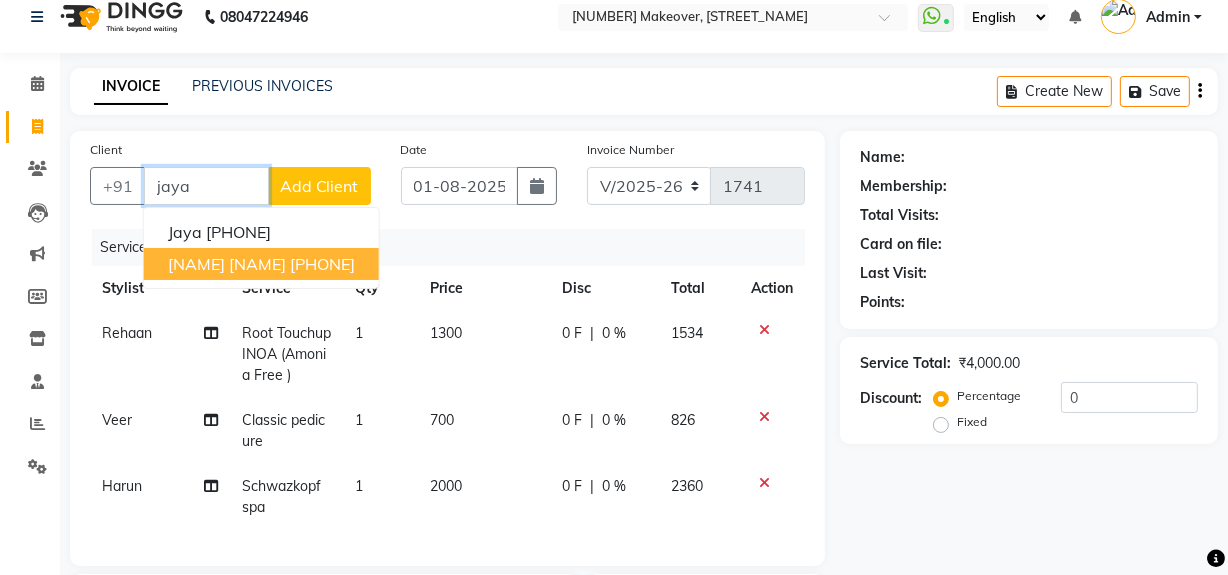 click on "[PHONE]" at bounding box center [322, 264] 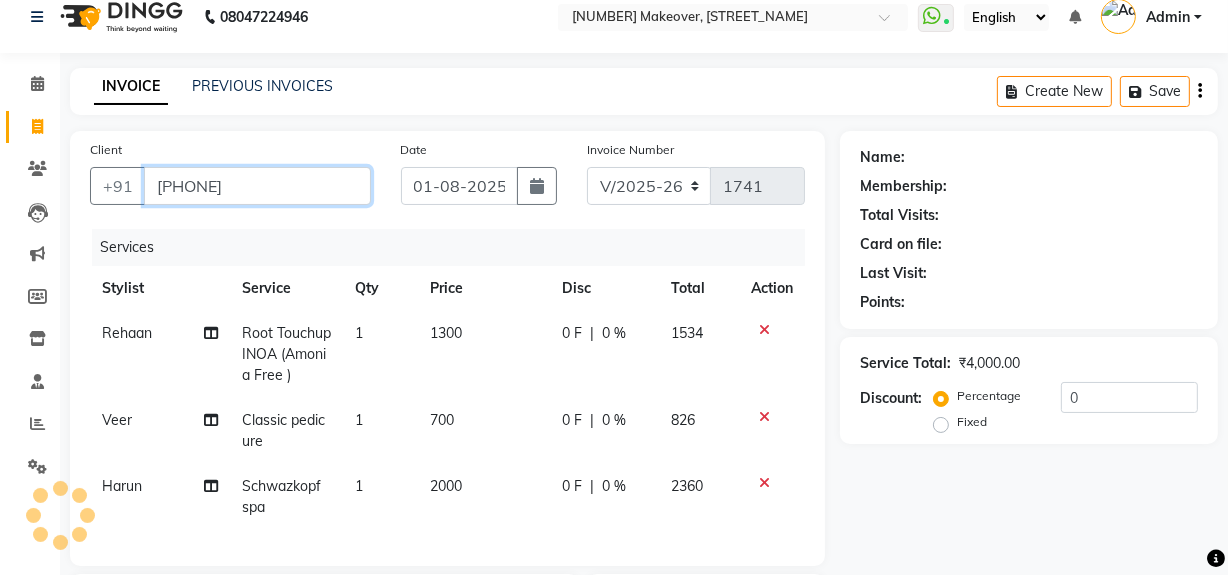type on "[PHONE]" 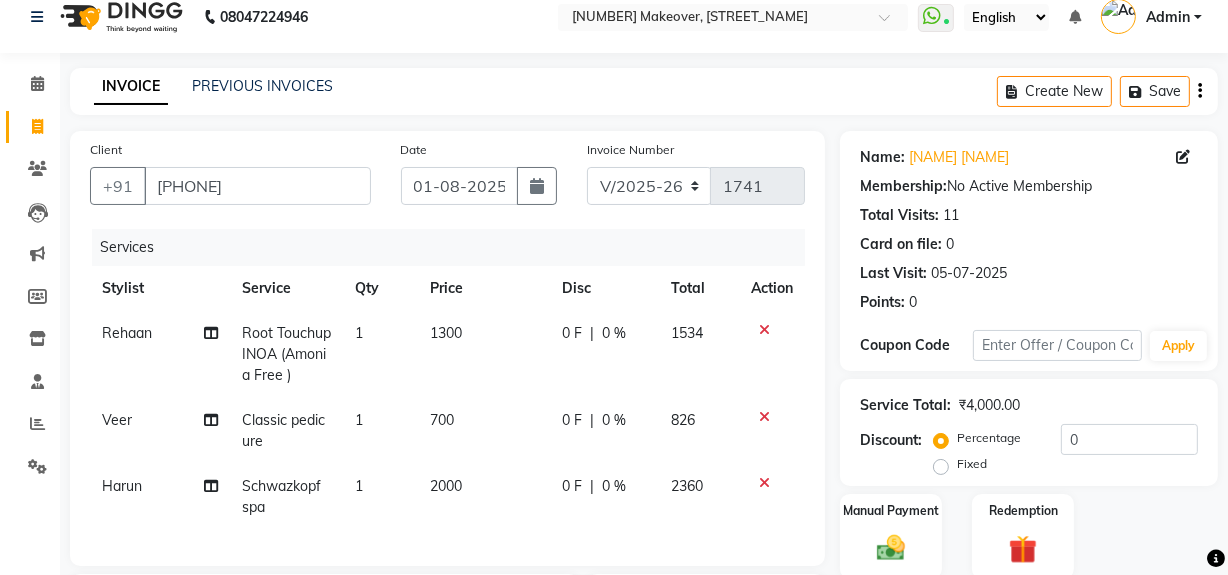 scroll, scrollTop: 356, scrollLeft: 0, axis: vertical 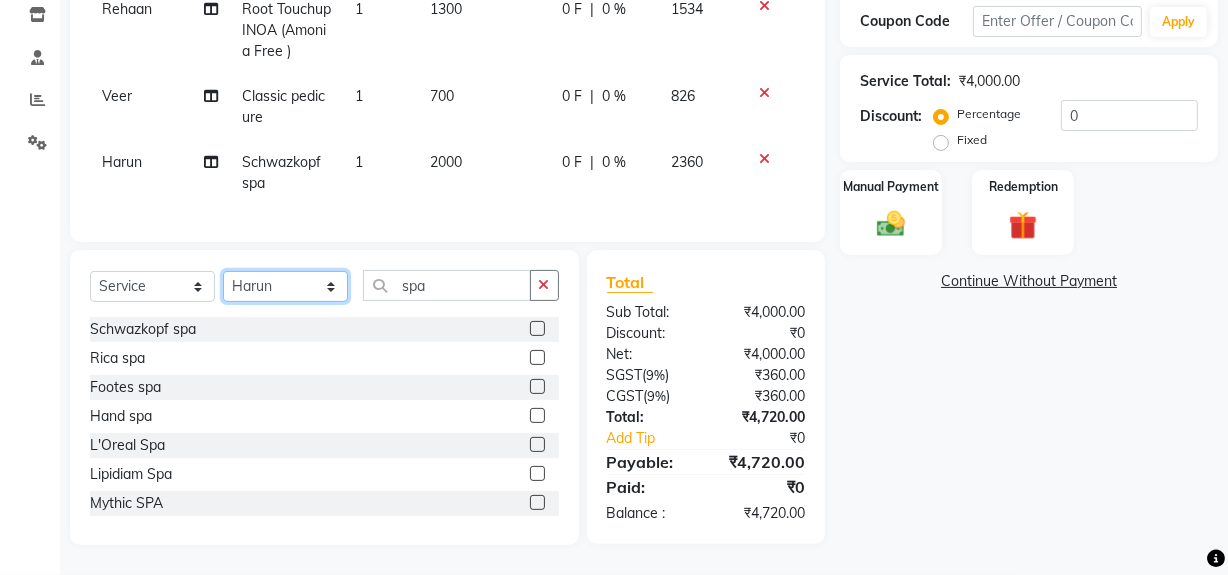click on "Select Stylist [NAME] [NAME] [NAME] [NAME] [NAME] [NAME] [NAME] [NAME] [NAME] [NAME] [NAME] [NAME] [NAME] [NAME] [NAME] [NAME] [NAME]" 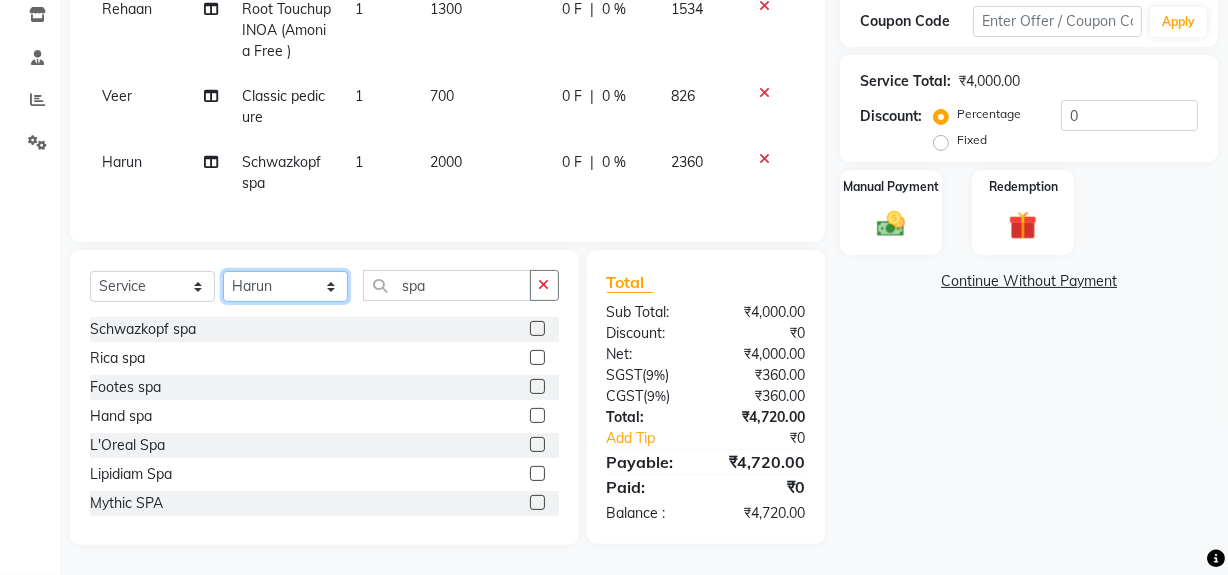 select on "57114" 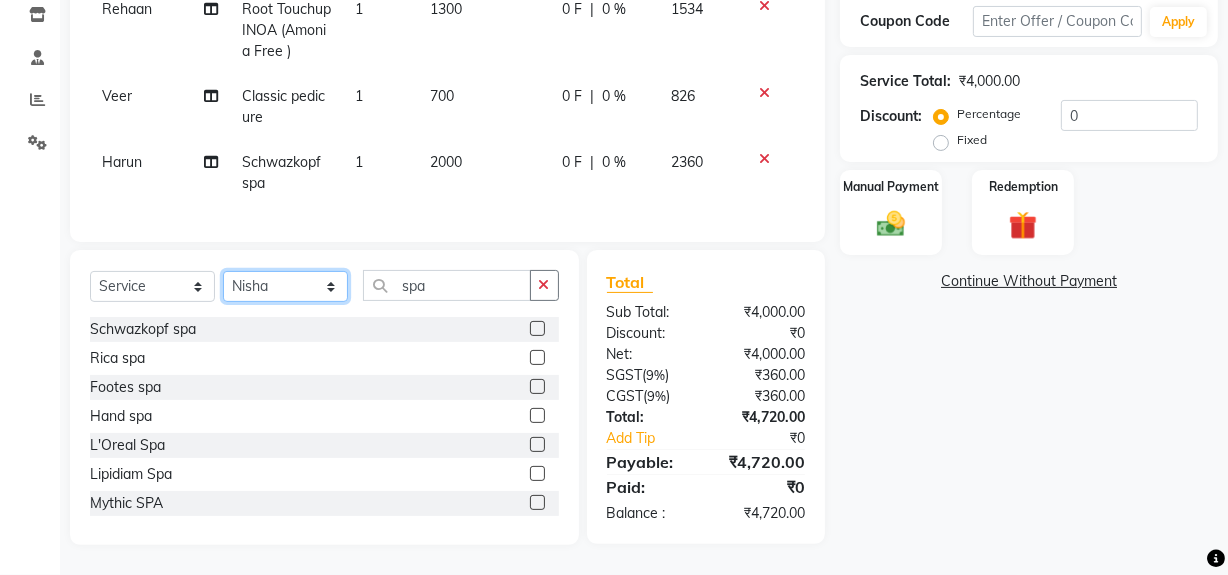click on "Select Stylist [NAME] [NAME] [NAME] [NAME] [NAME] [NAME] [NAME] [NAME] [NAME] [NAME] [NAME] [NAME] [NAME] [NAME] [NAME] [NAME] [NAME]" 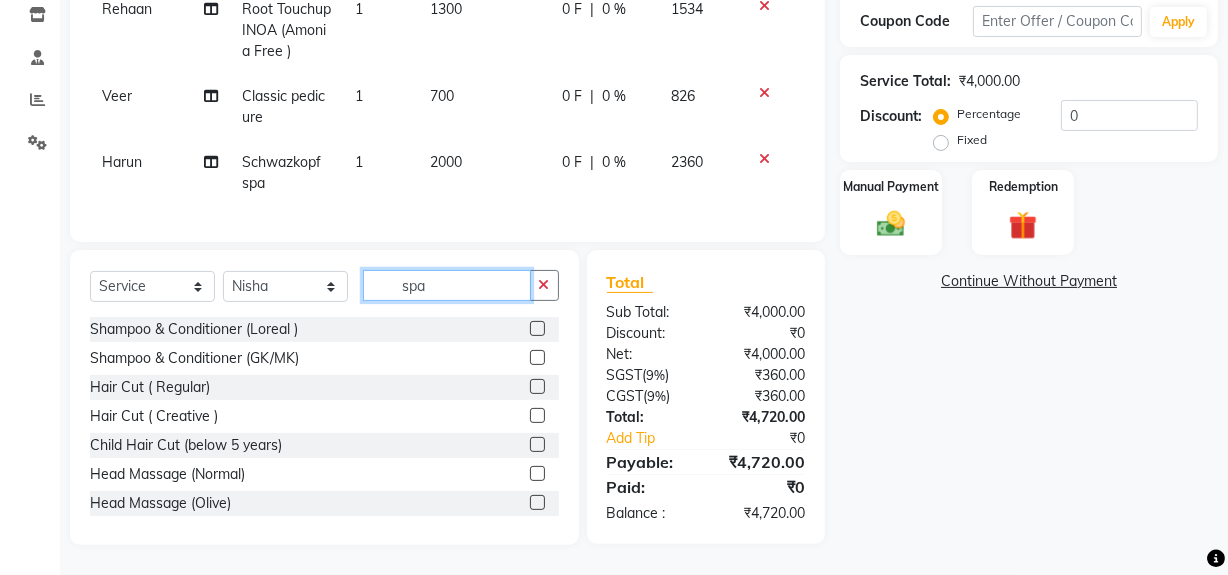 click on "spa" 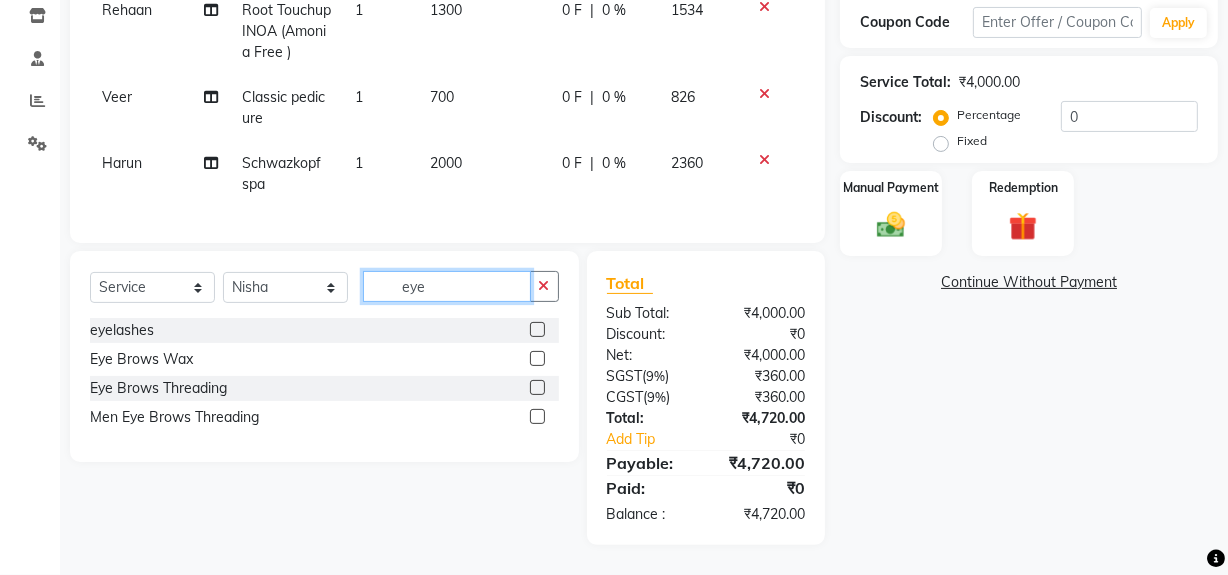 type on "eye" 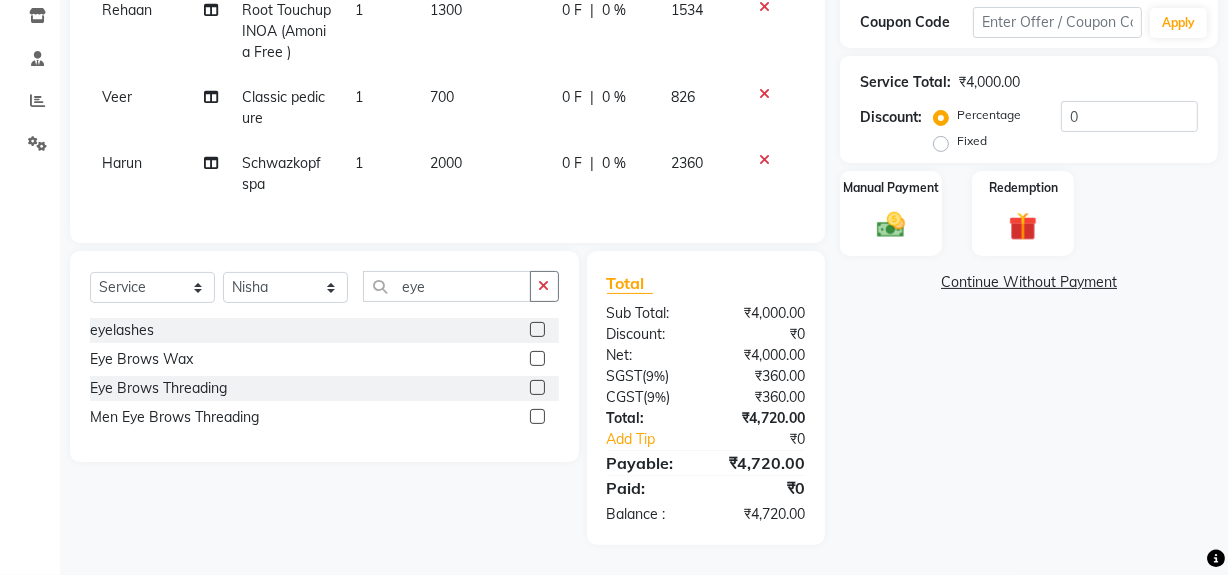 click 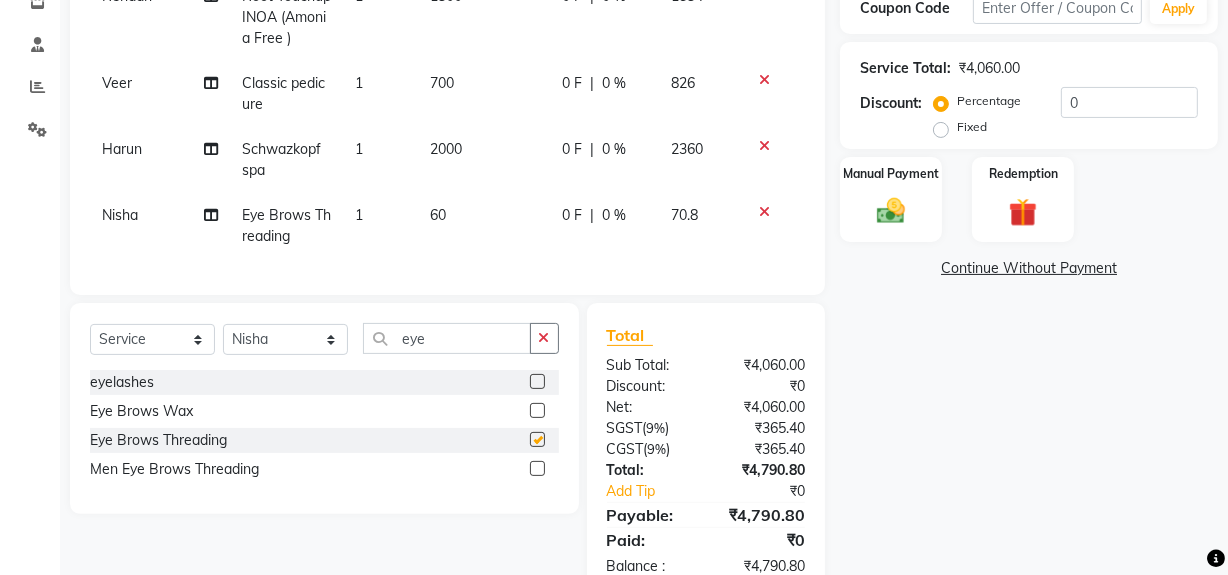 checkbox on "false" 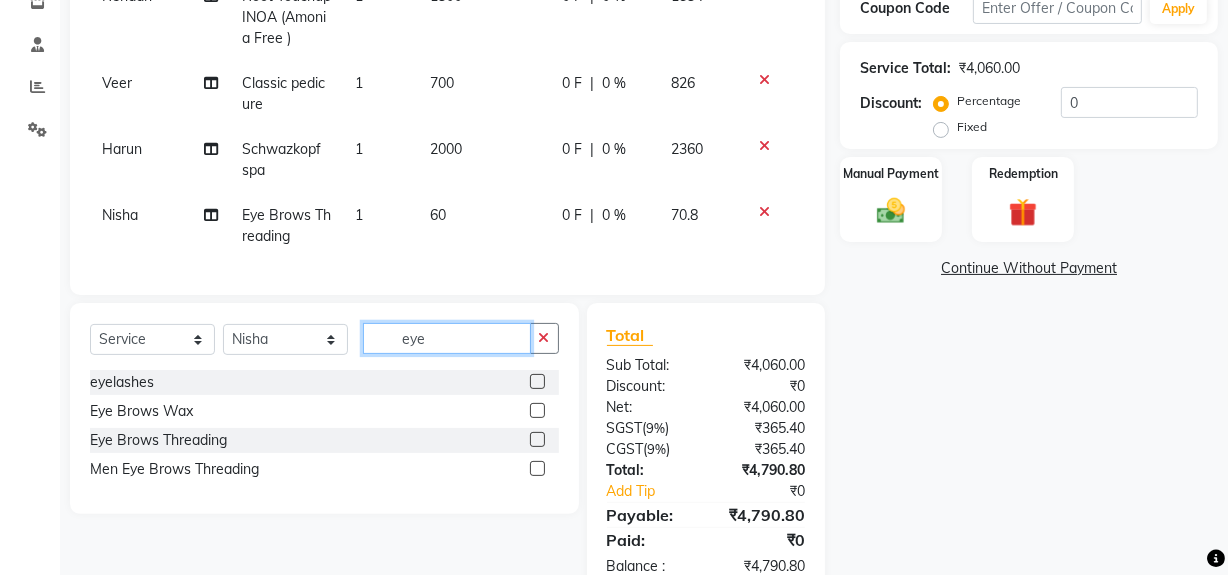 click on "eye" 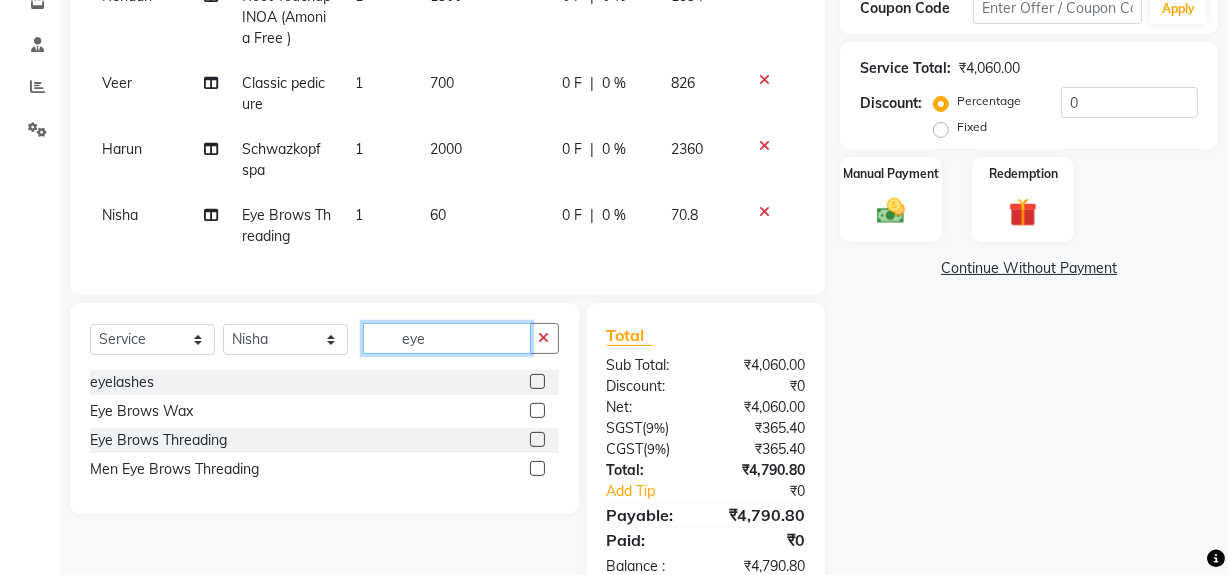 click on "eye" 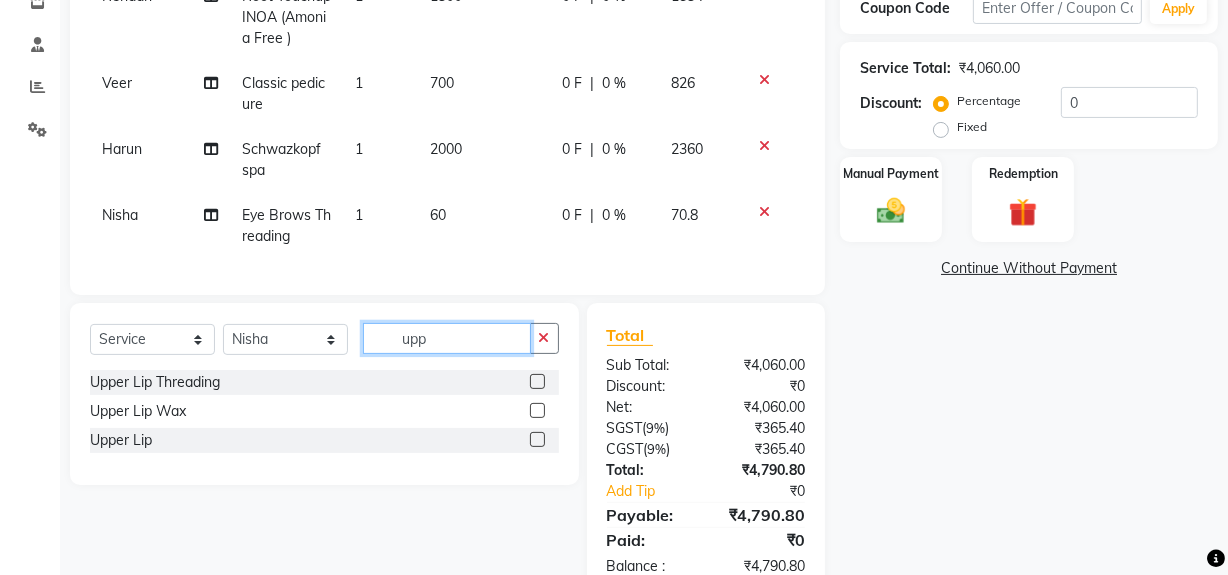 type on "upp" 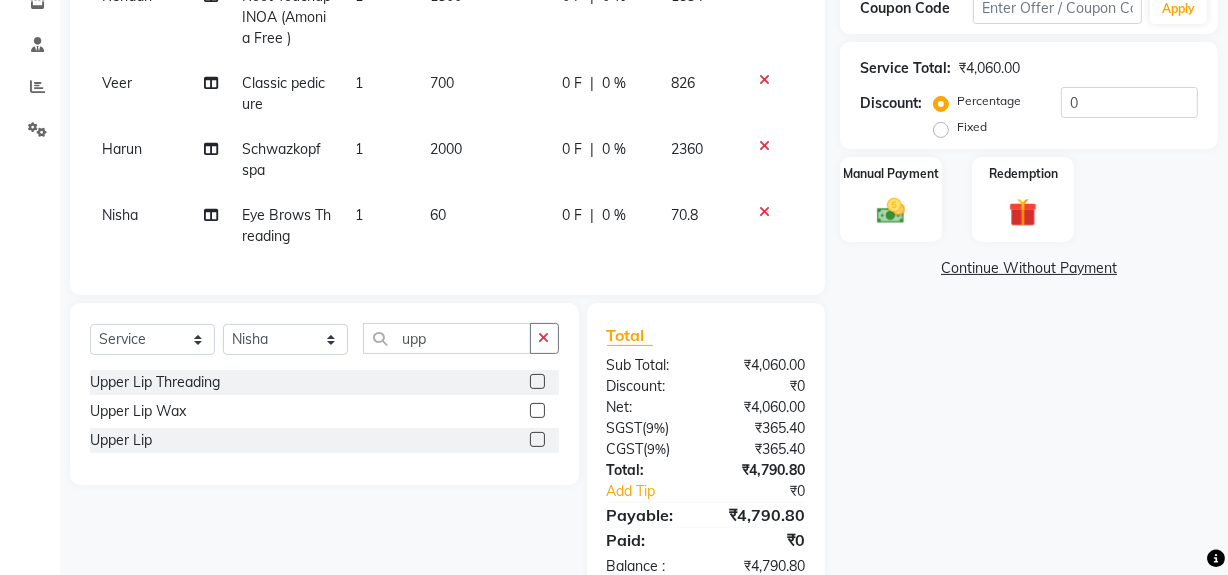 click 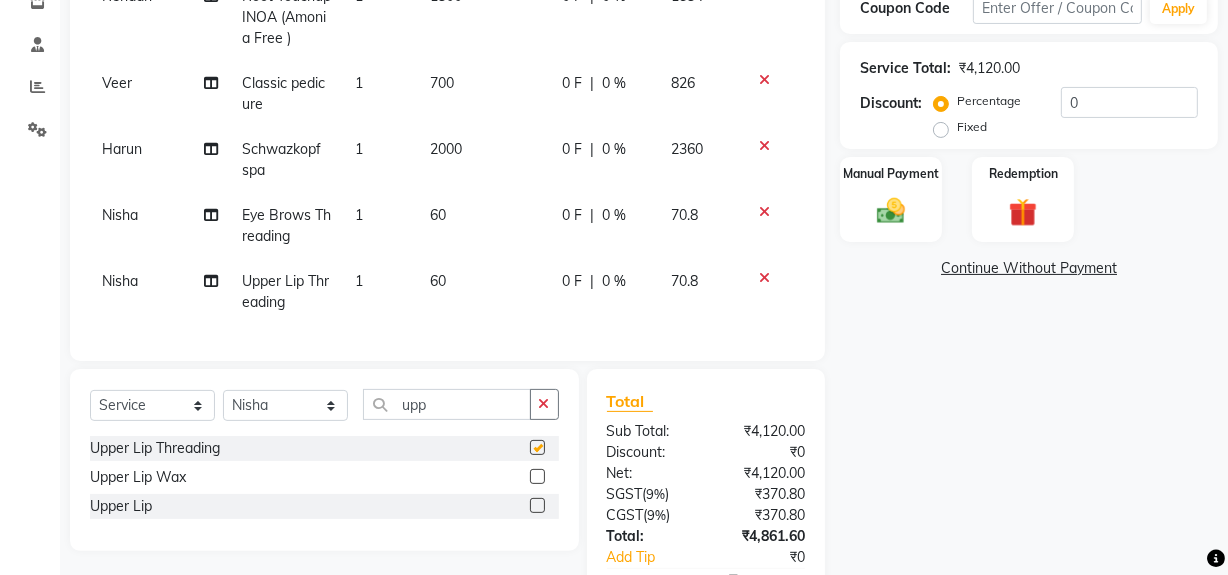 checkbox on "false" 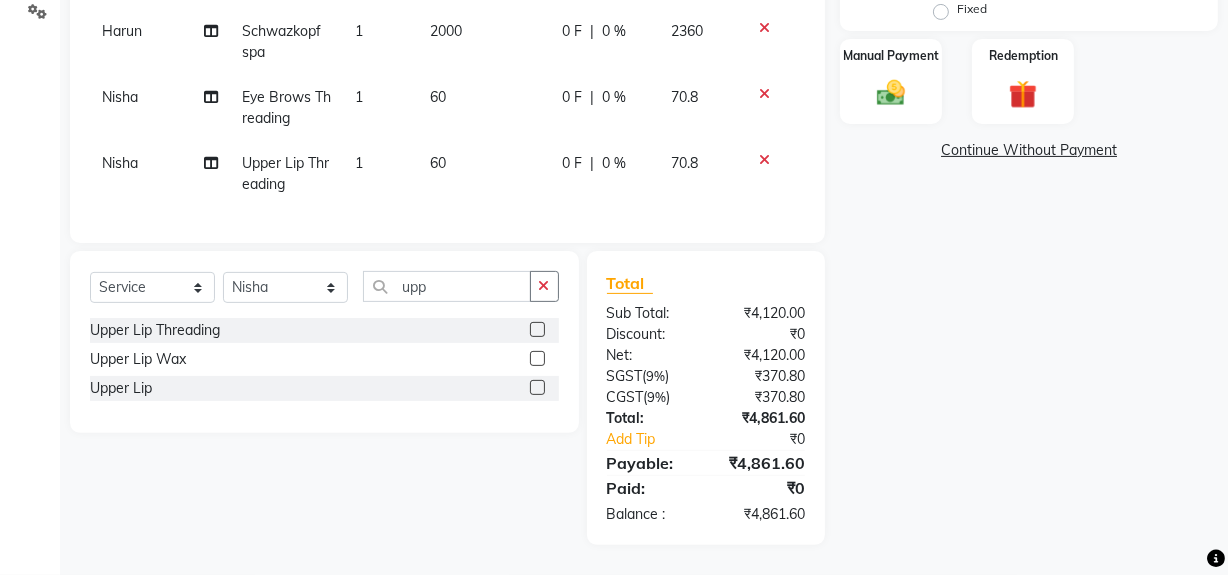 scroll, scrollTop: 480, scrollLeft: 0, axis: vertical 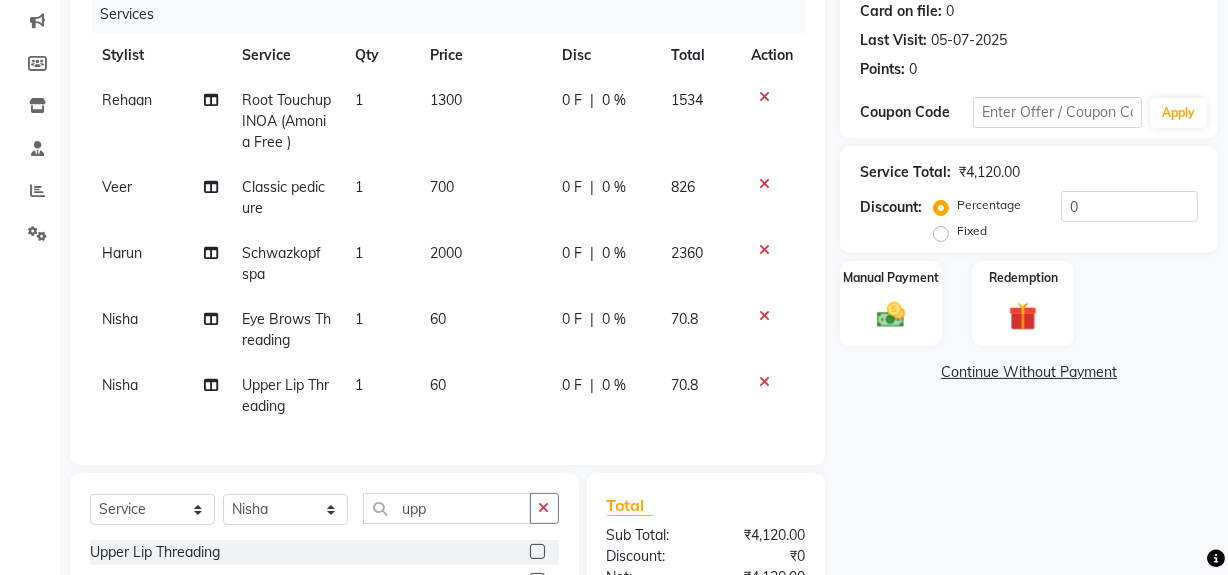 drag, startPoint x: 576, startPoint y: 126, endPoint x: 625, endPoint y: 138, distance: 50.447994 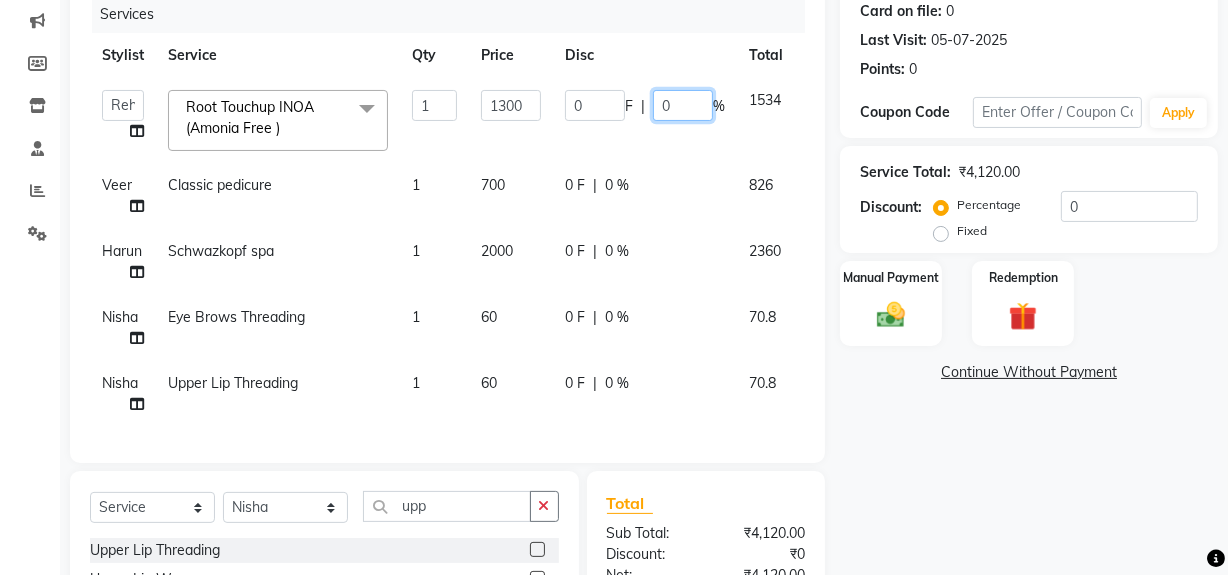 click on "0" 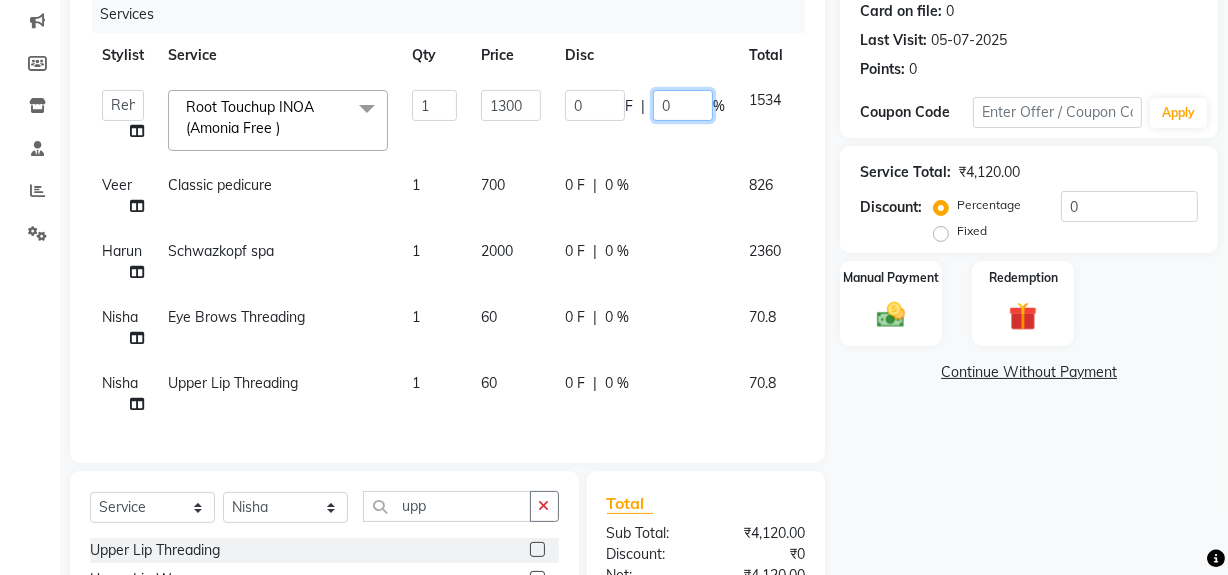 type on "10" 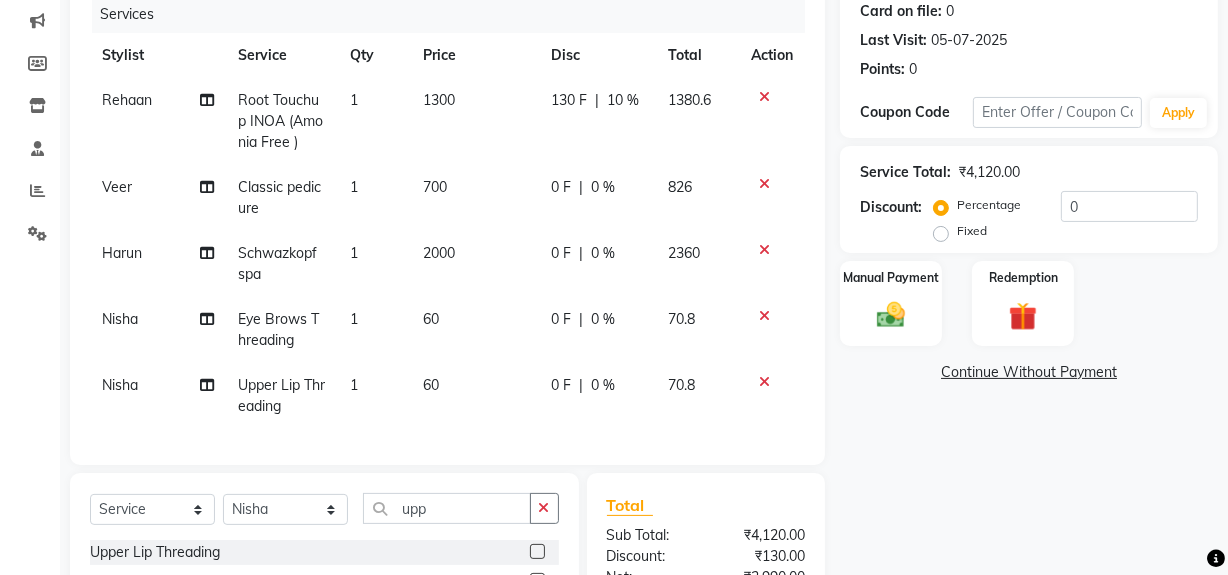 click on "Name: [NAME] [NAME] Membership: No Active Membership Total Visits: 11 Card on file: 0 Last Visit: 05-07-2025 Points: 0 Coupon Code Apply Service Total: ₹4,120.00 Discount: Percentage Fixed 0 Manual Payment Redemption Continue Without Payment" 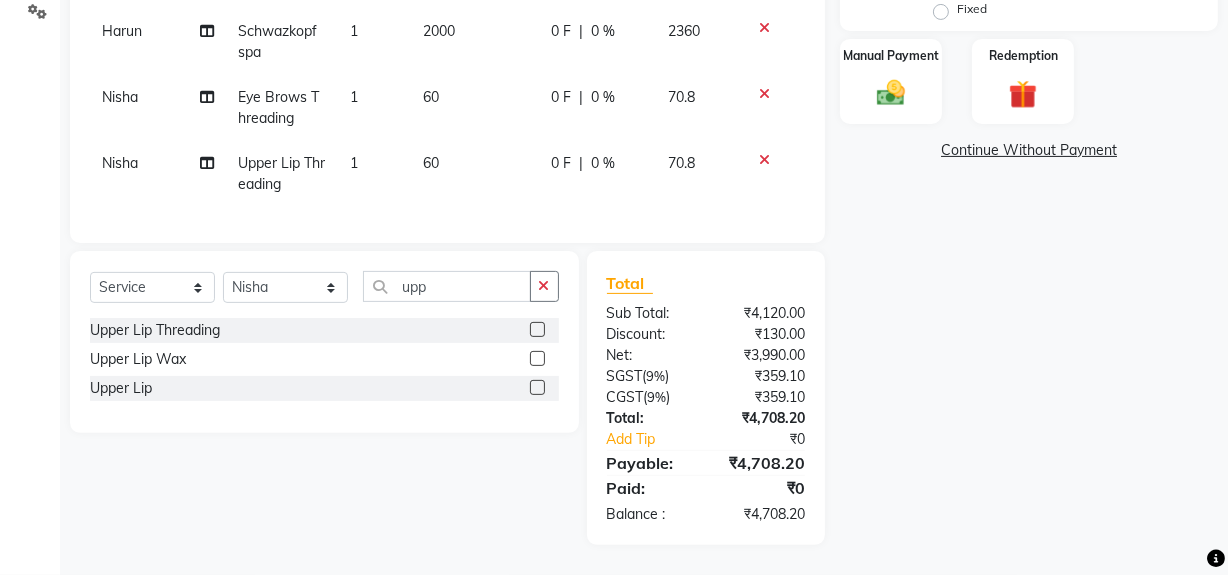 click on "Name: [NAME] [NAME] Membership: No Active Membership Total Visits: 11 Card on file: 0 Last Visit: 05-07-2025 Points: 0 Coupon Code Apply Service Total: ₹4,120.00 Discount: Percentage Fixed 0 Manual Payment Redemption Continue Without Payment" 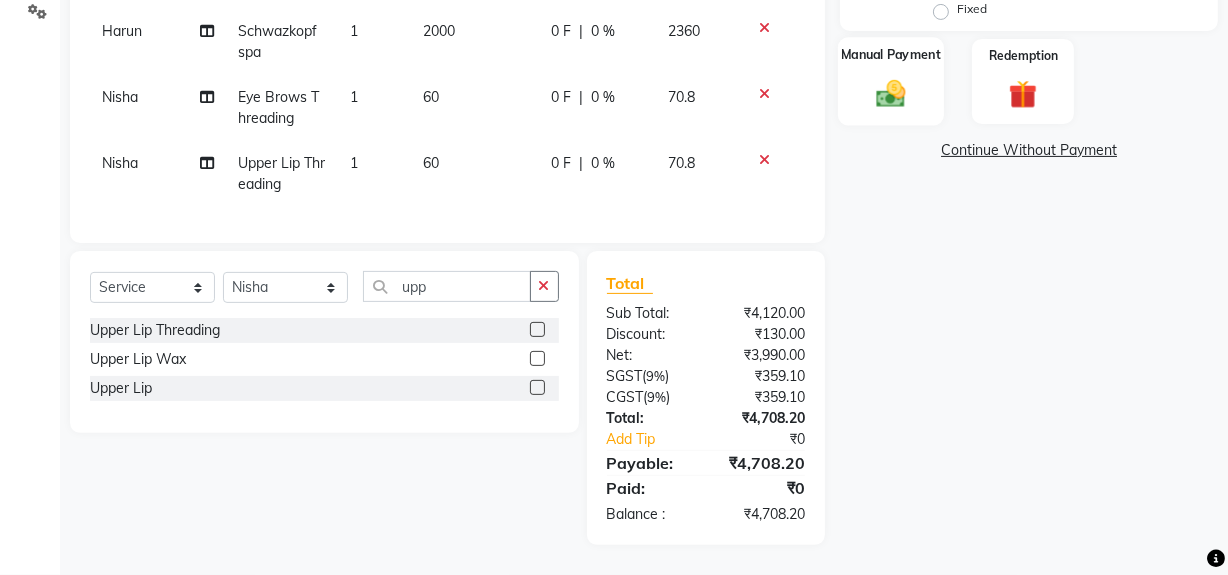 click on "Manual Payment" 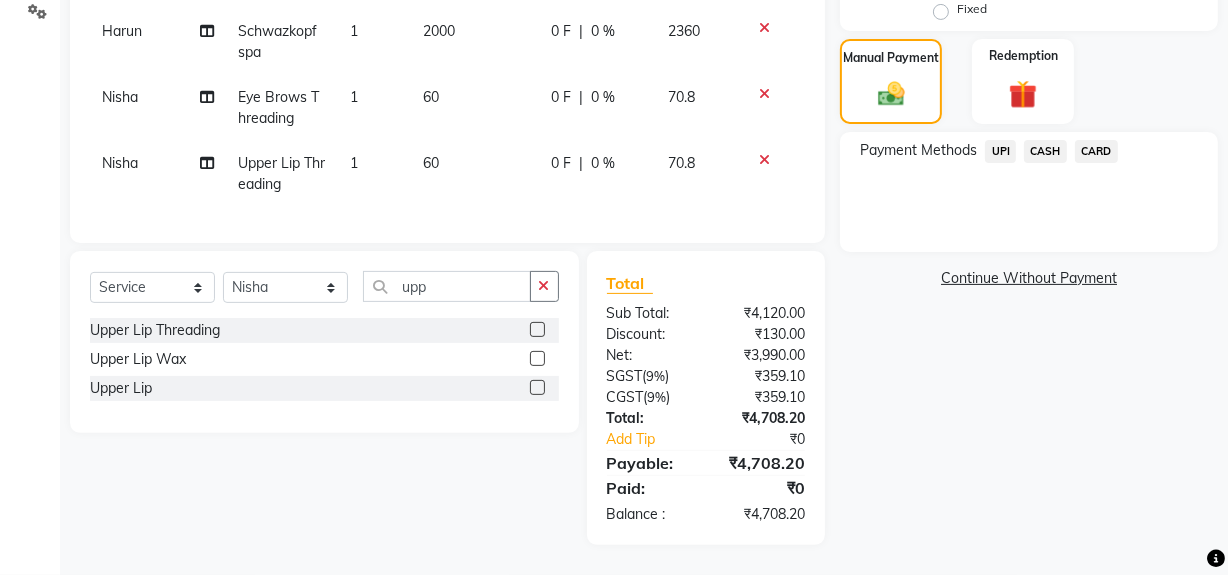 click on "CARD" 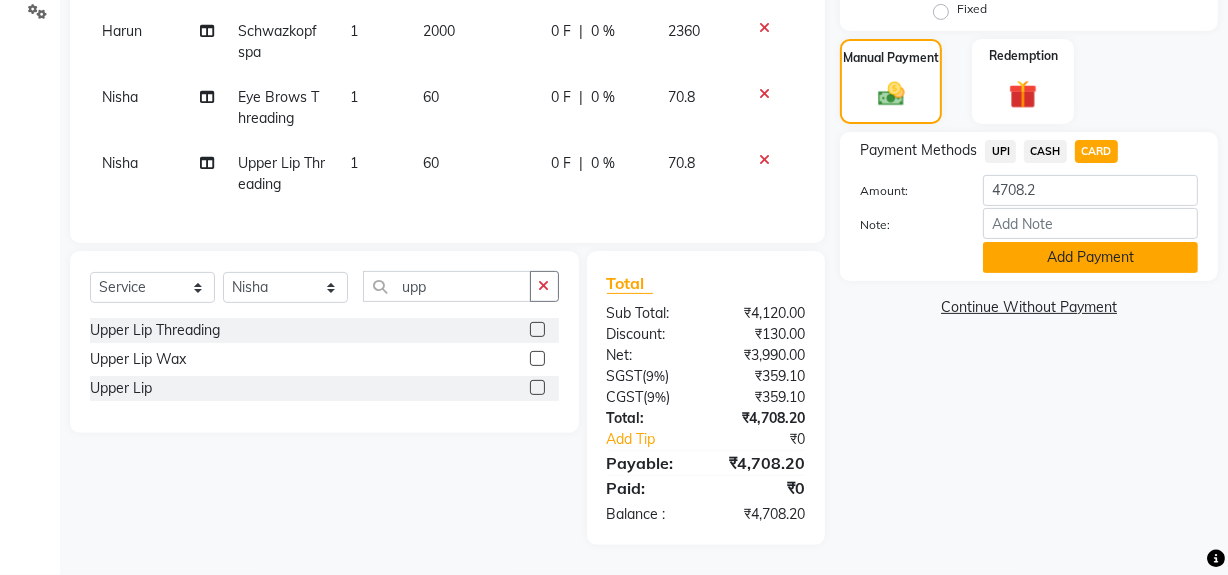 click on "Add Payment" 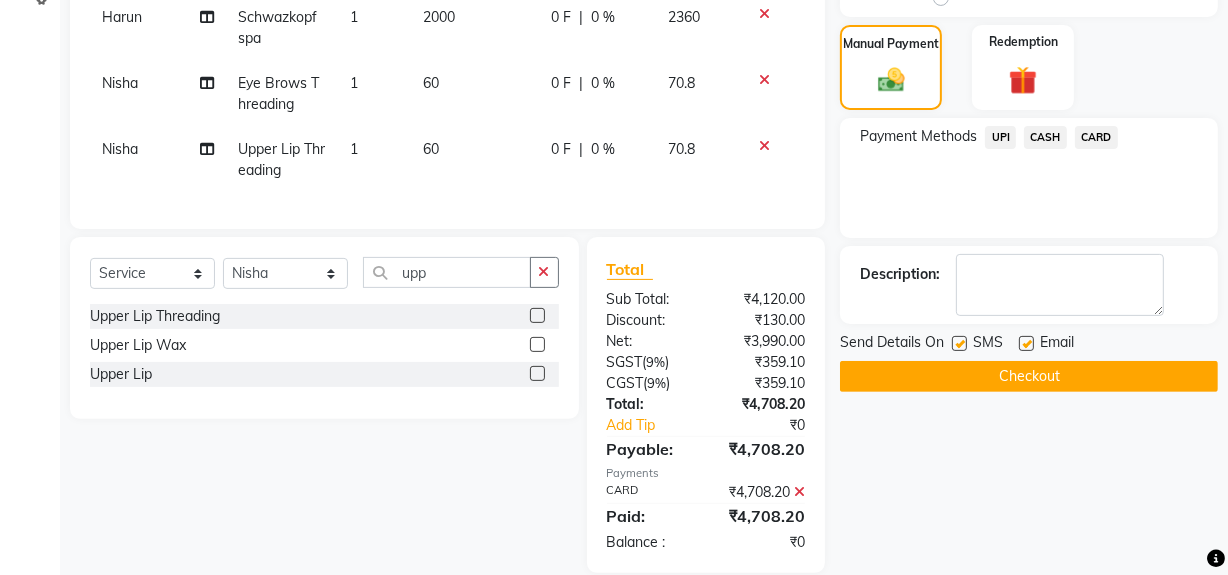 scroll, scrollTop: 530, scrollLeft: 0, axis: vertical 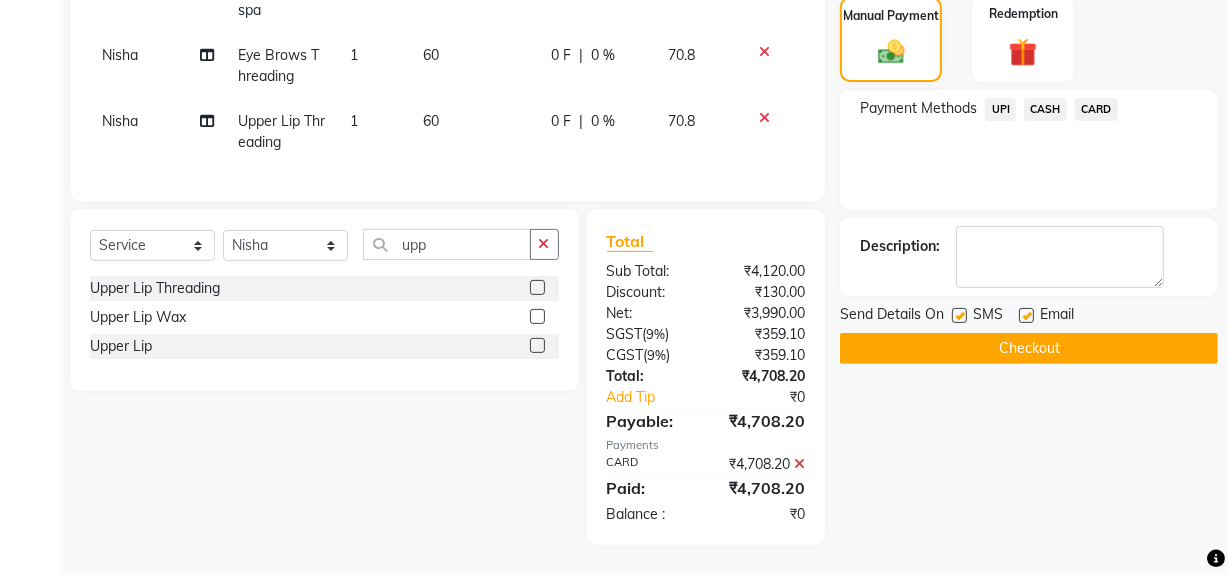 click on "Checkout" 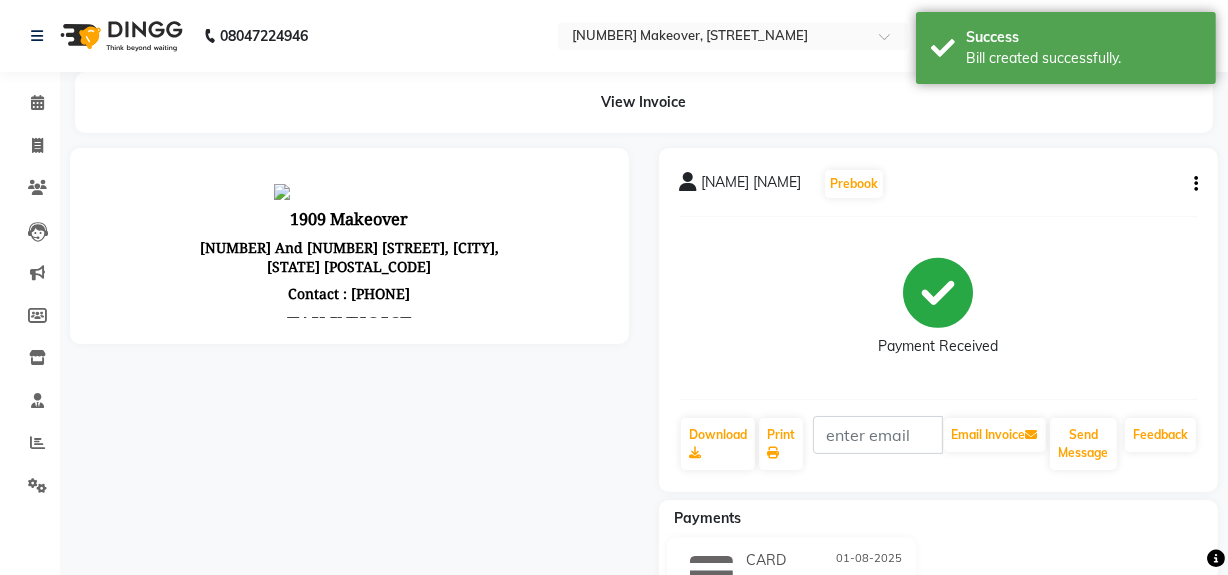 scroll, scrollTop: 0, scrollLeft: 0, axis: both 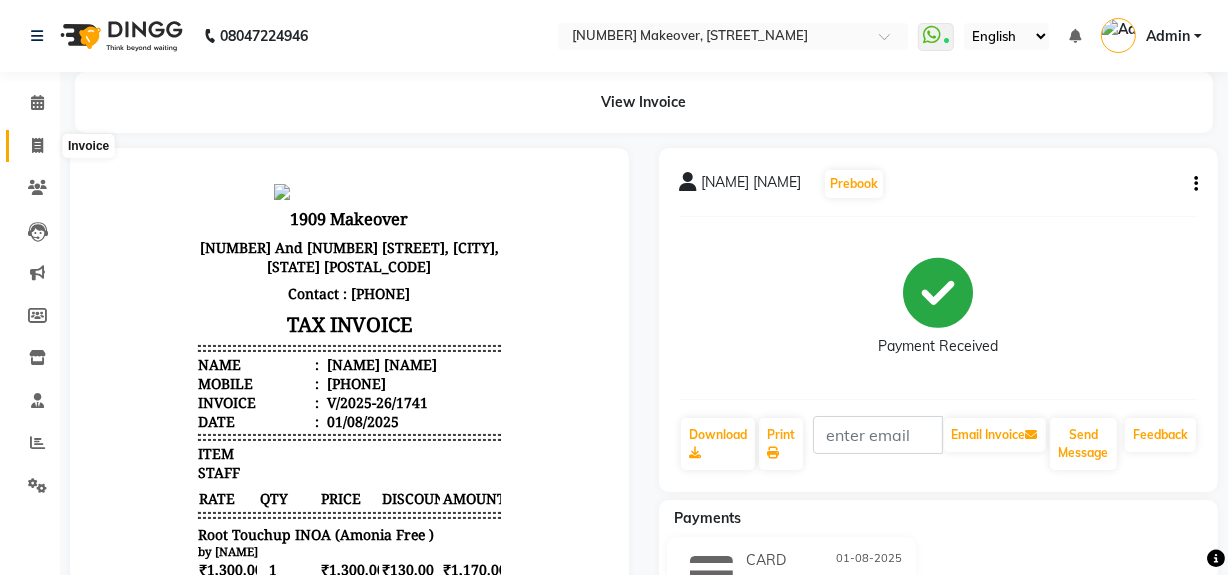 click 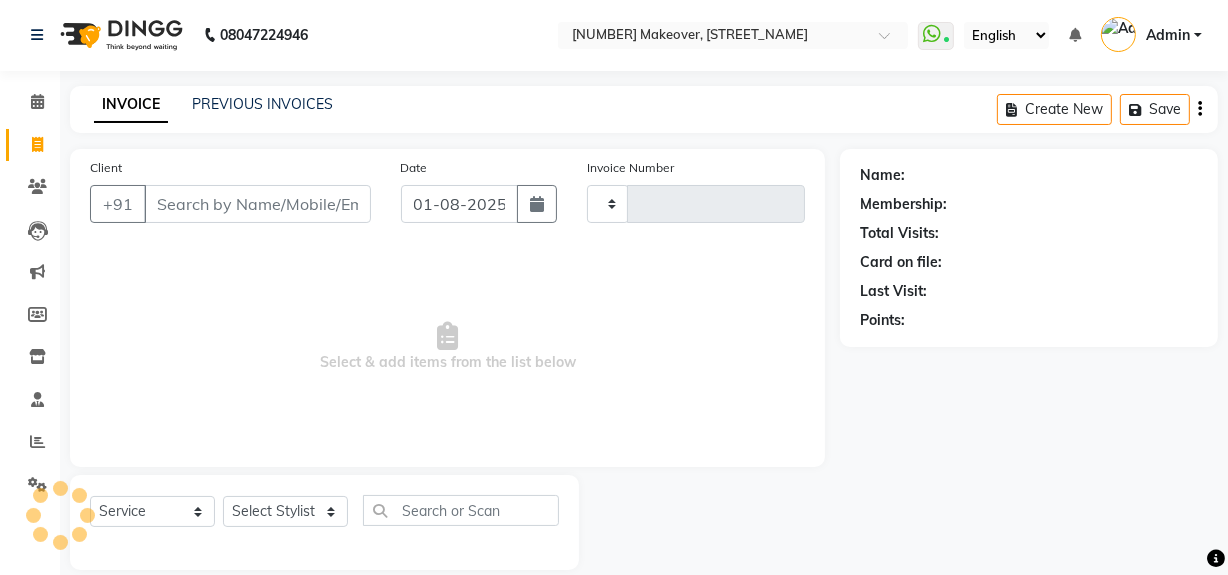 scroll, scrollTop: 26, scrollLeft: 0, axis: vertical 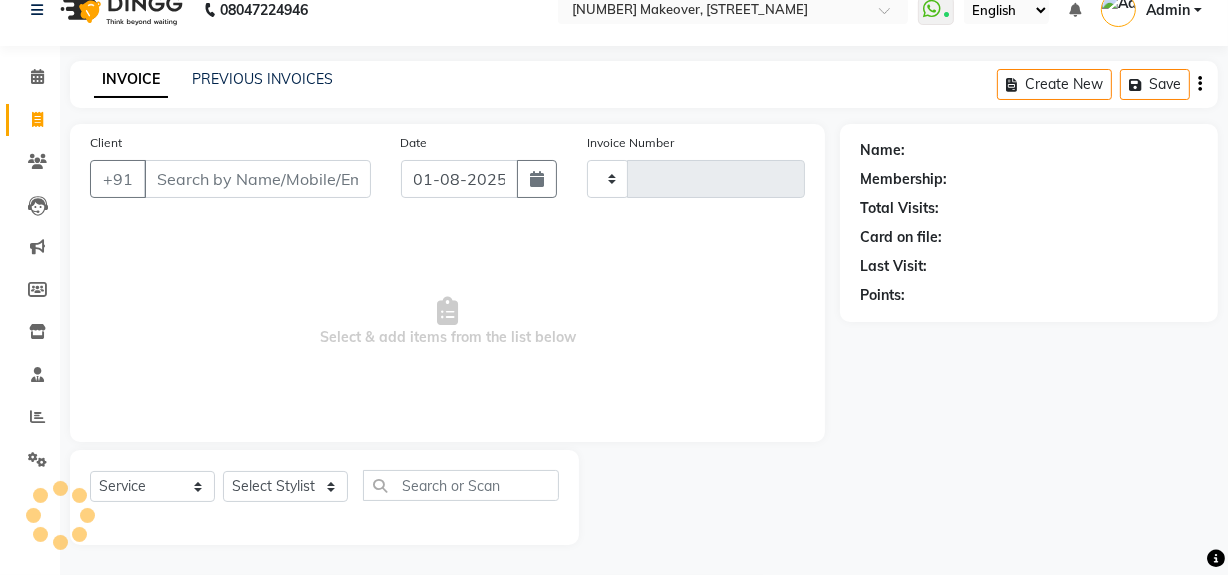 type on "1742" 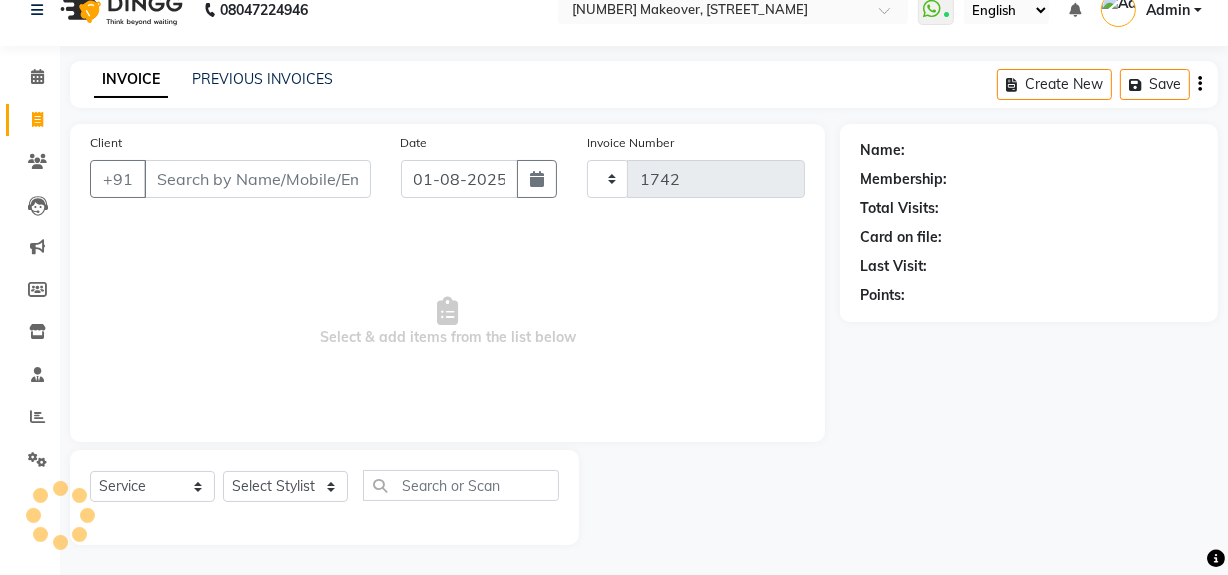 select on "6923" 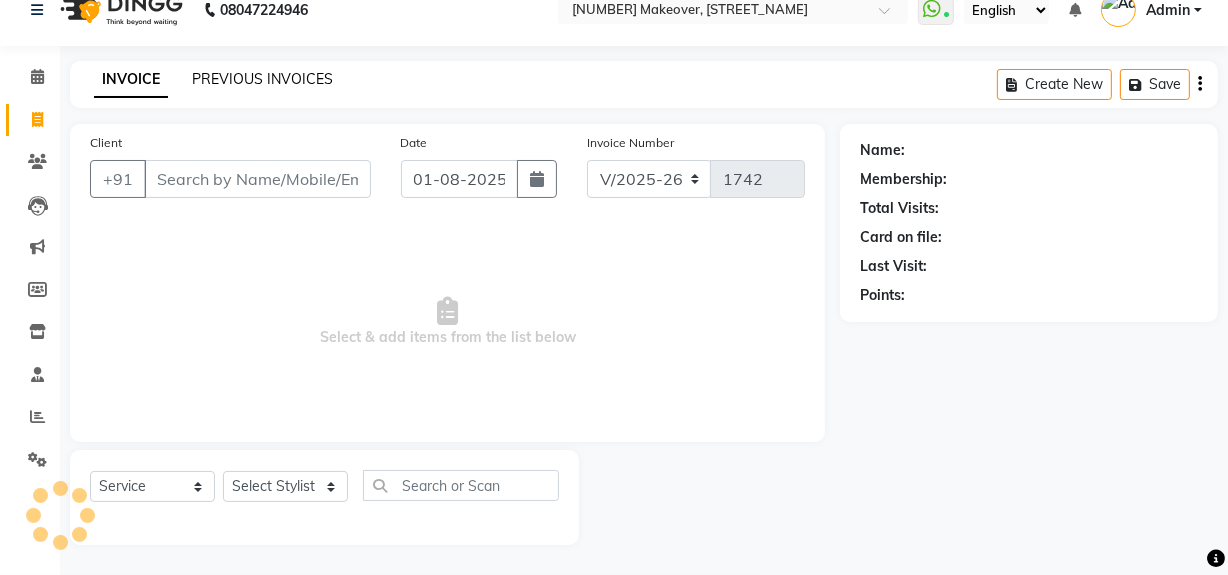 click on "PREVIOUS INVOICES" 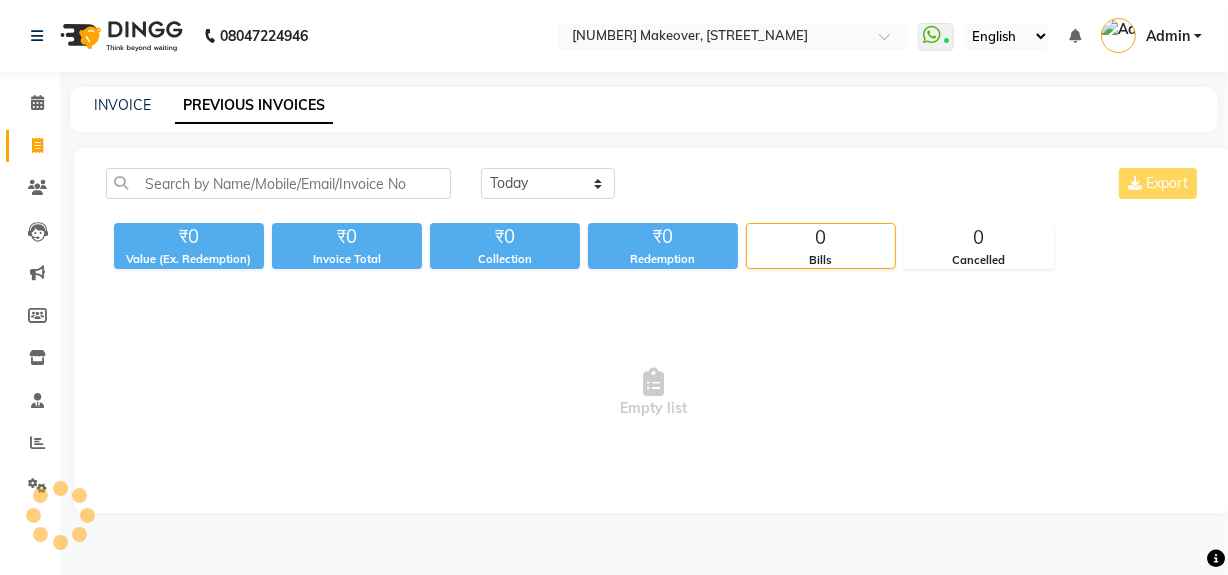 scroll, scrollTop: 0, scrollLeft: 0, axis: both 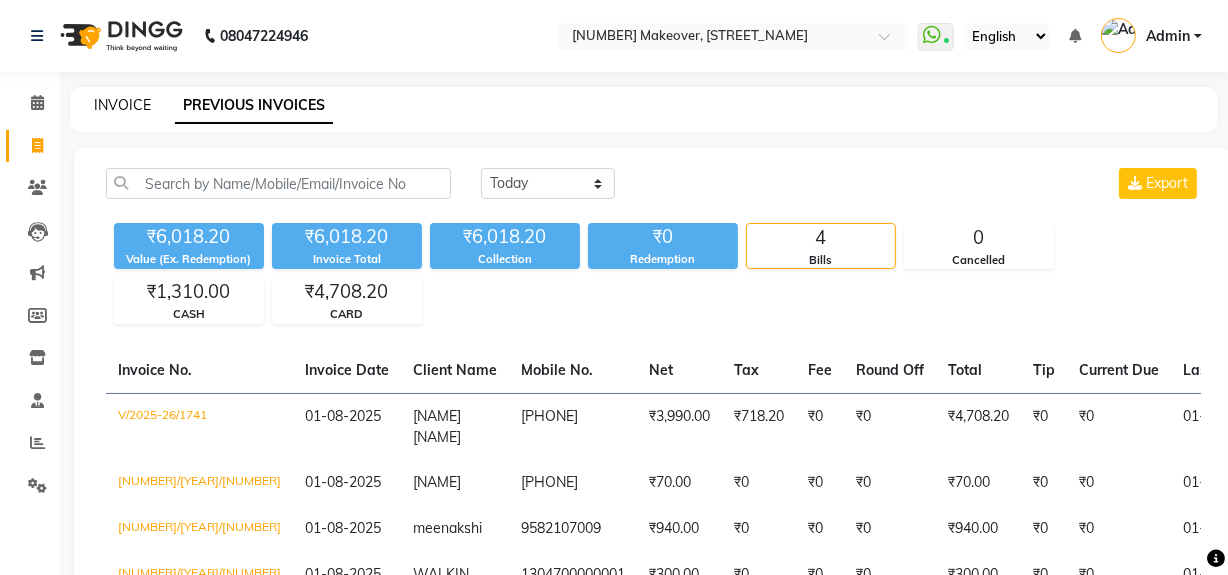 click on "INVOICE" 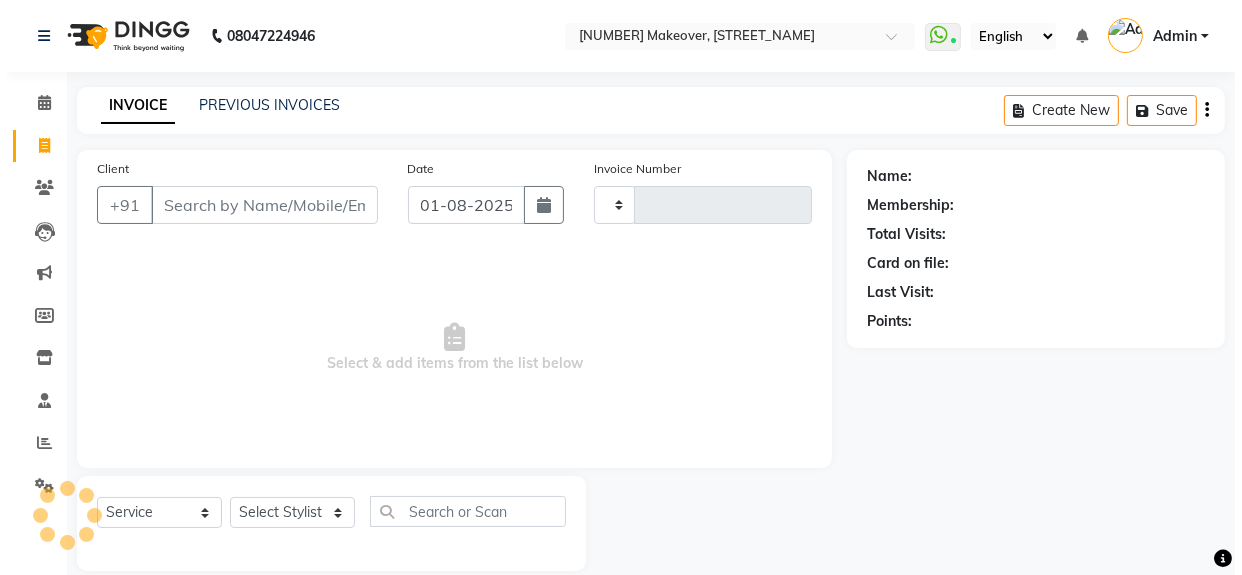 scroll, scrollTop: 26, scrollLeft: 0, axis: vertical 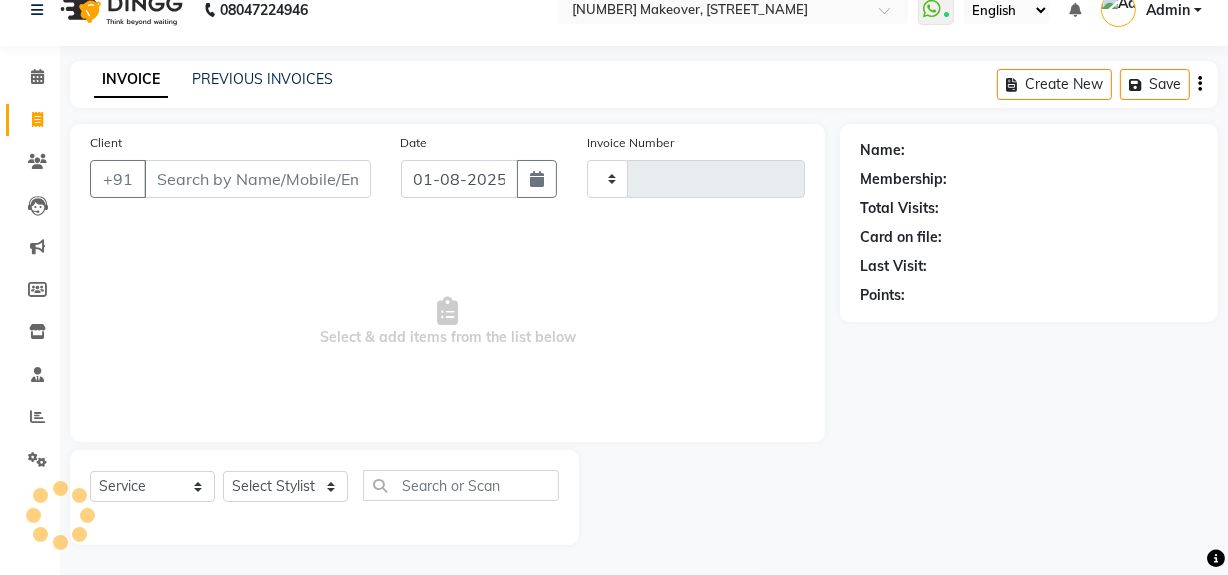 type on "1742" 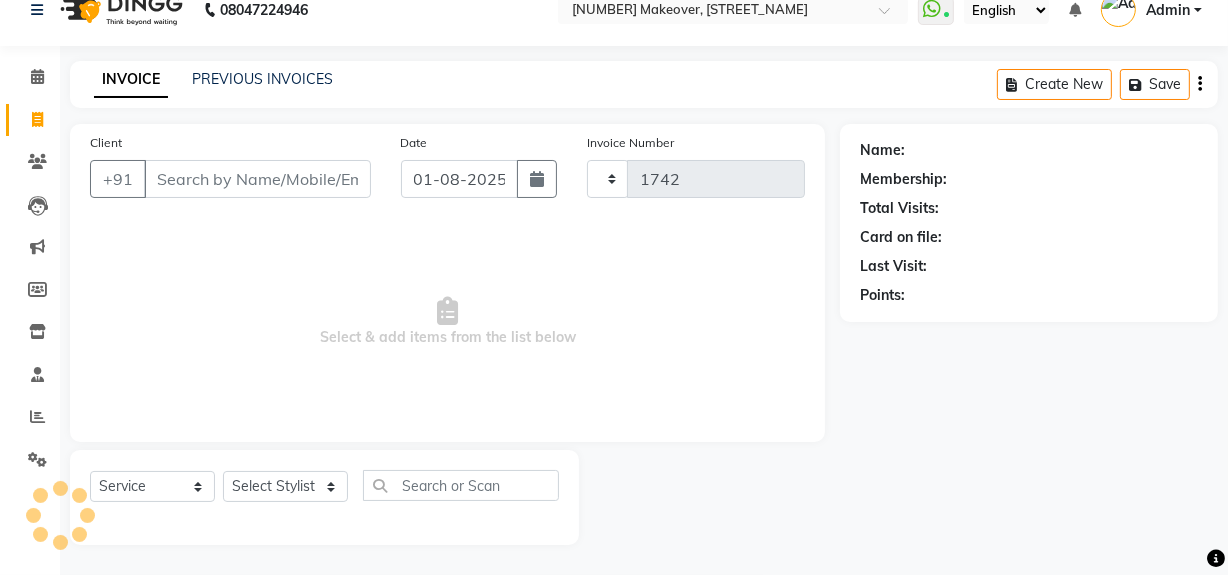 select on "6923" 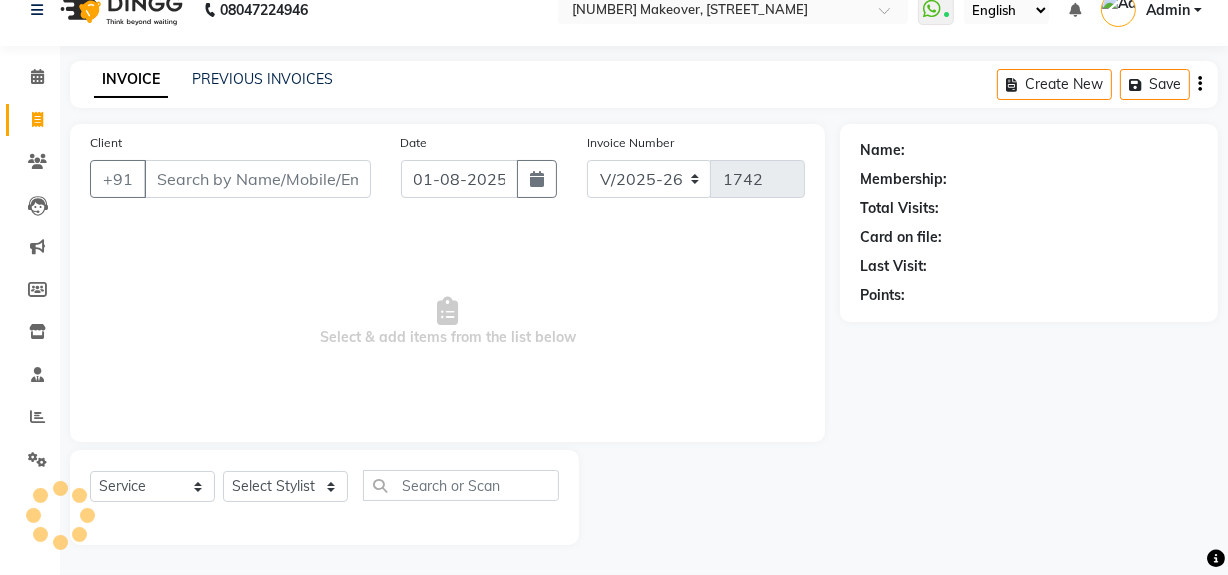 click on "Client" at bounding box center [257, 179] 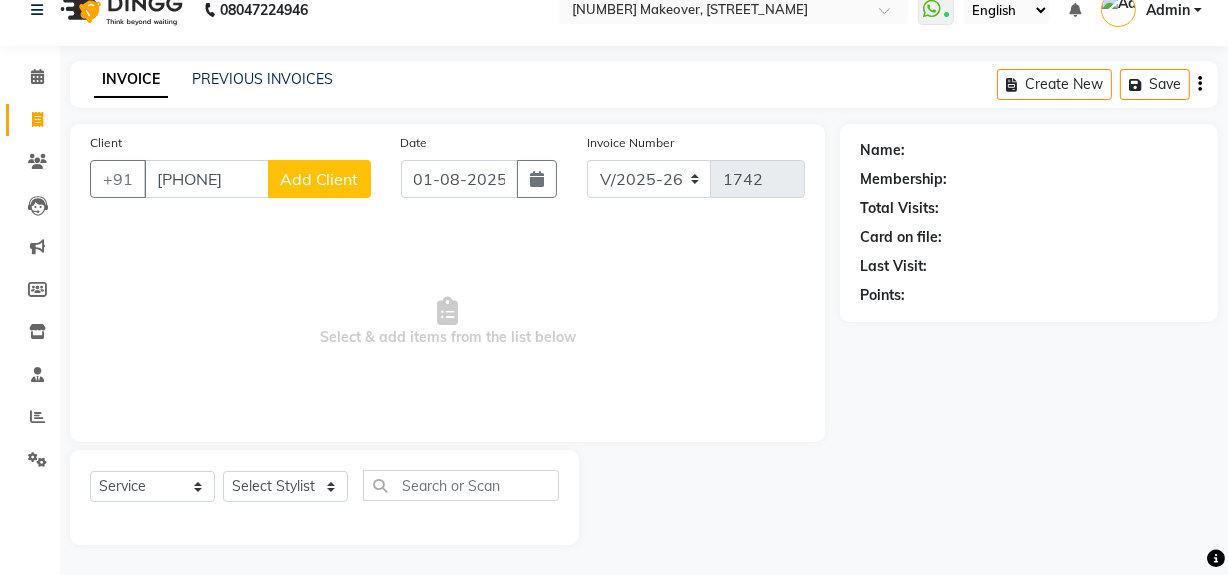 type on "[PHONE]" 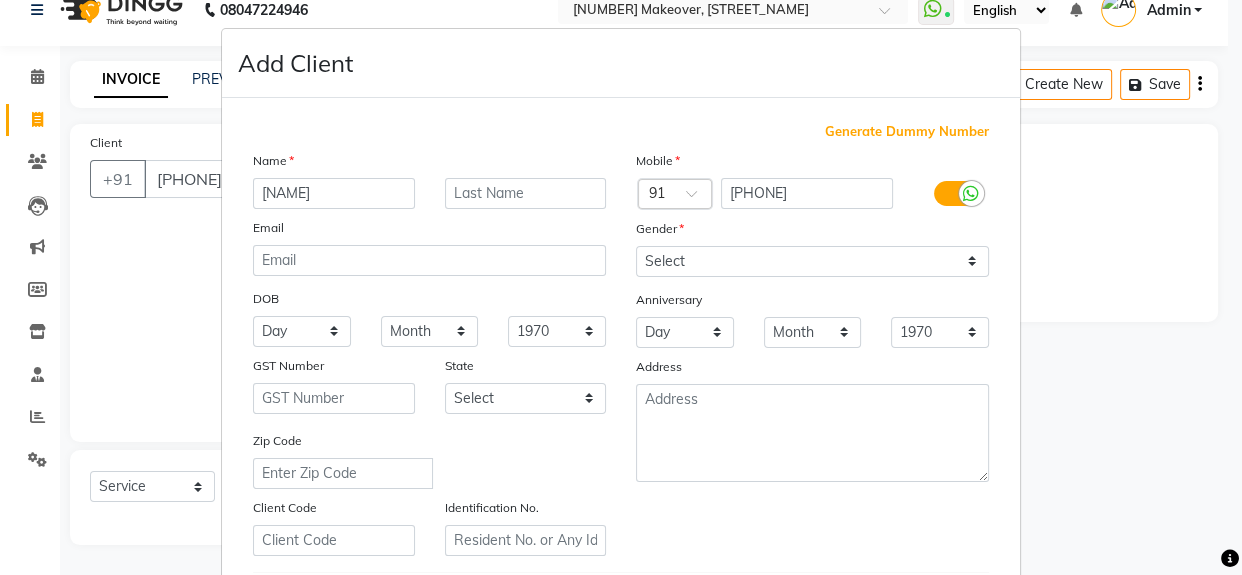 click on "[NAME]" at bounding box center [334, 193] 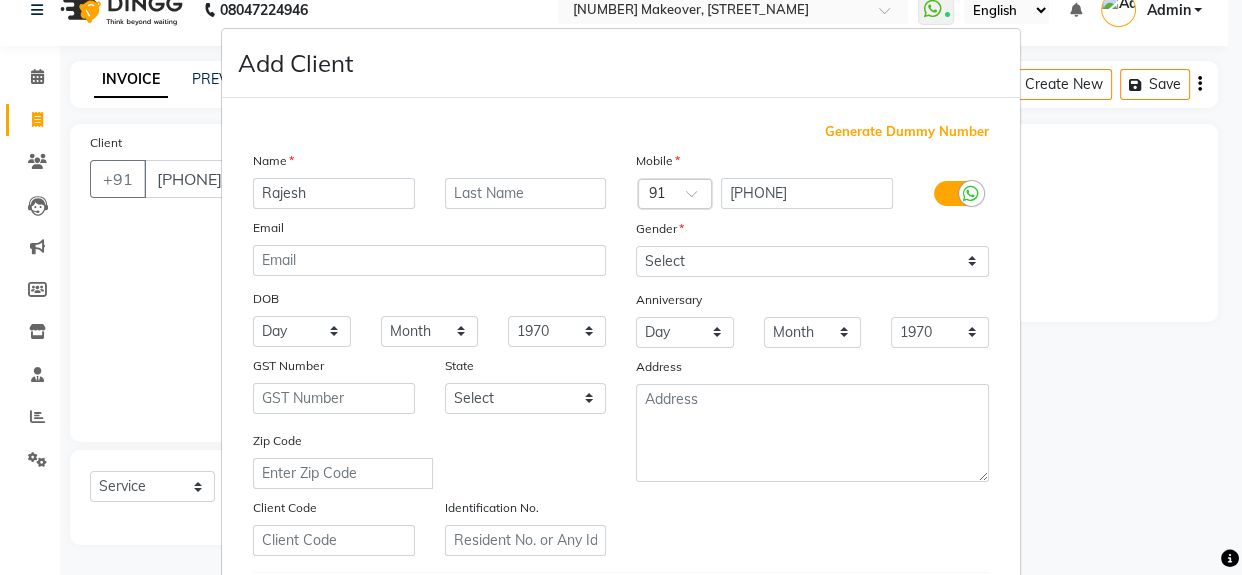 type on "Rajesh" 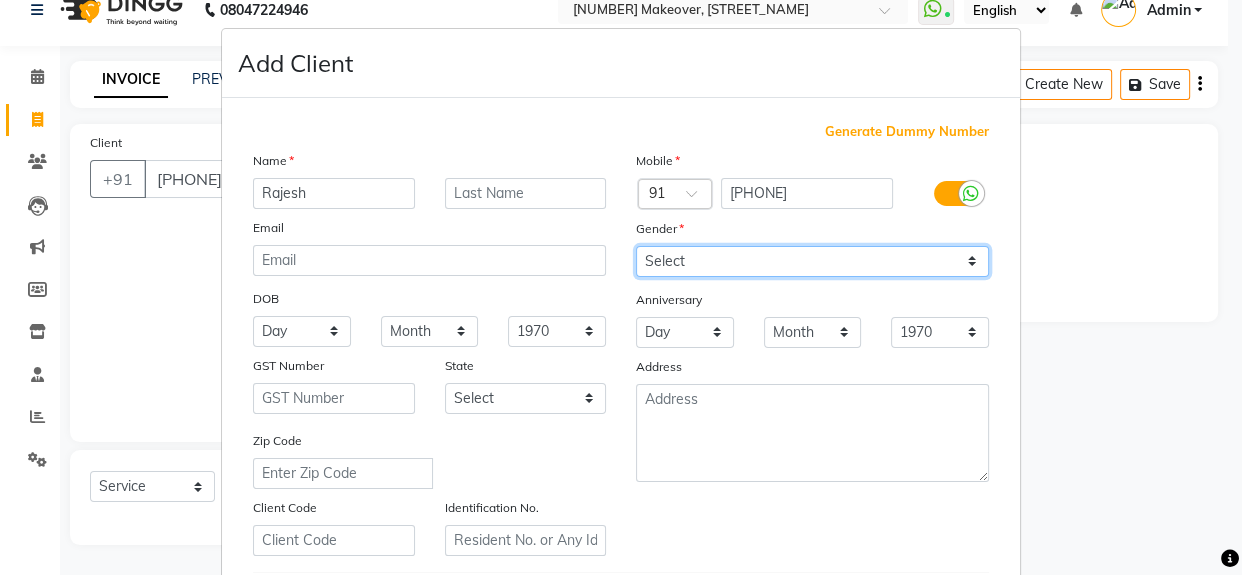 drag, startPoint x: 663, startPoint y: 258, endPoint x: 670, endPoint y: 271, distance: 14.764823 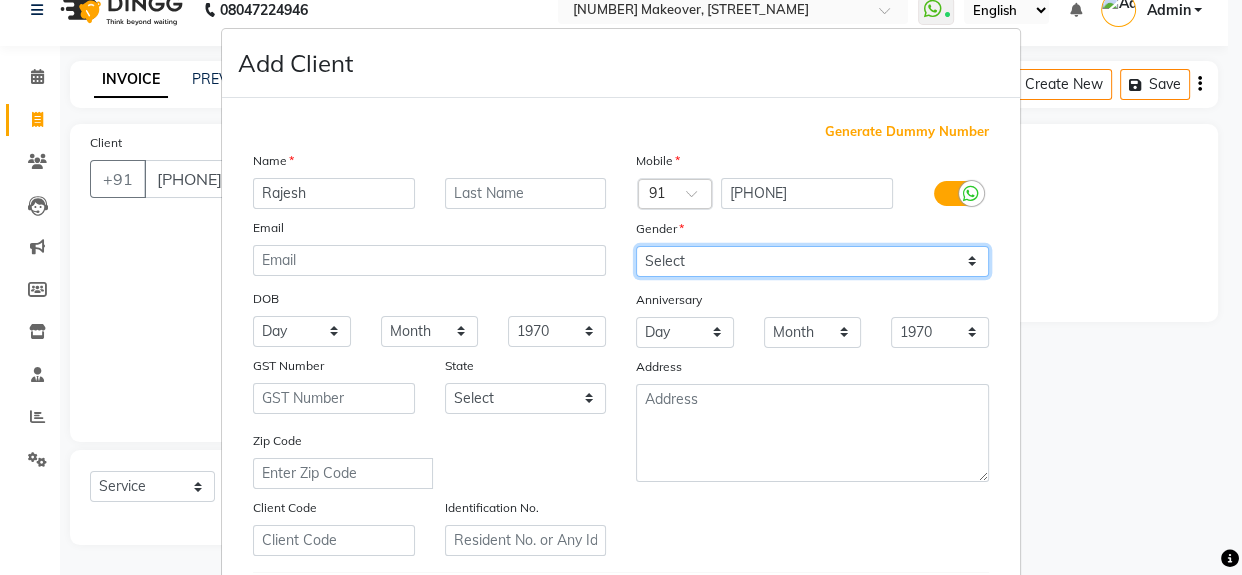 select on "male" 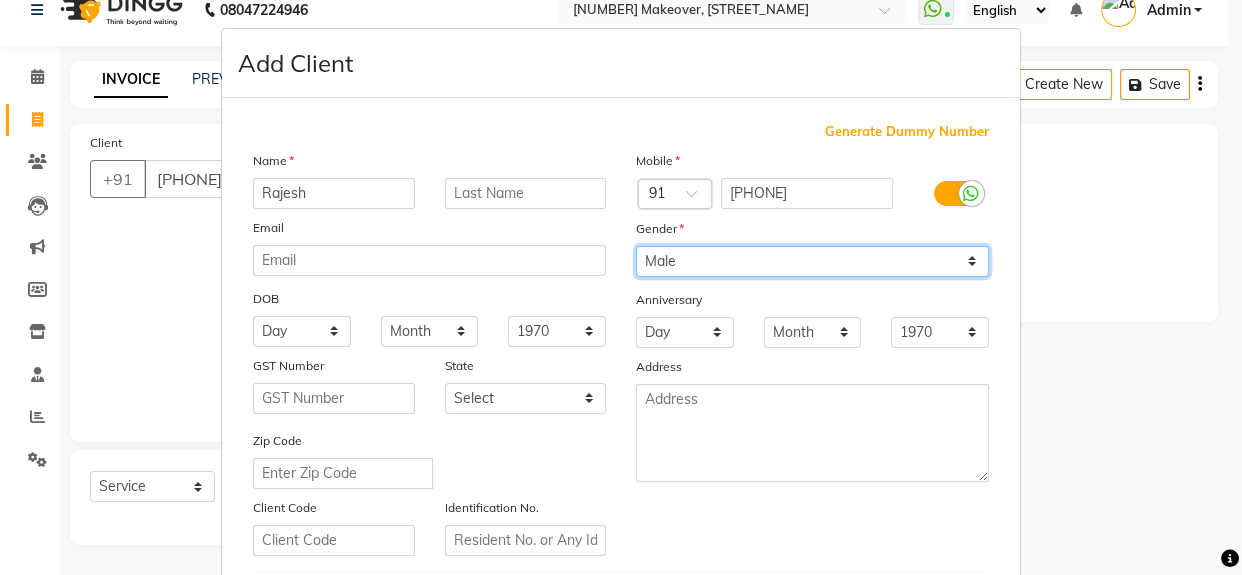click on "Select Male Female Other Prefer Not To Say" at bounding box center (812, 261) 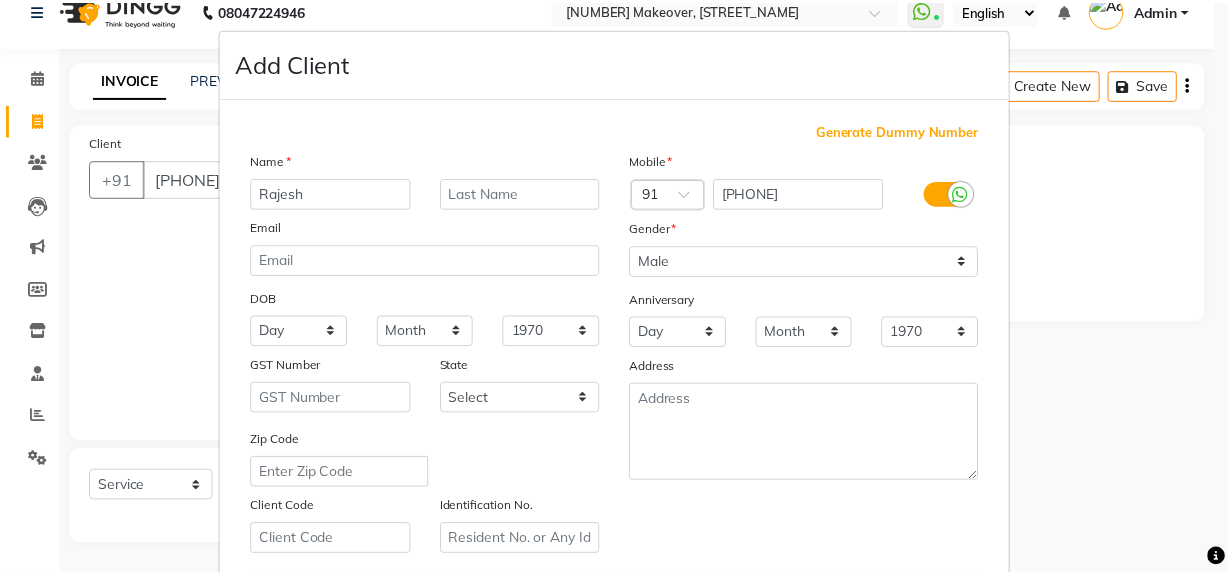 scroll, scrollTop: 340, scrollLeft: 0, axis: vertical 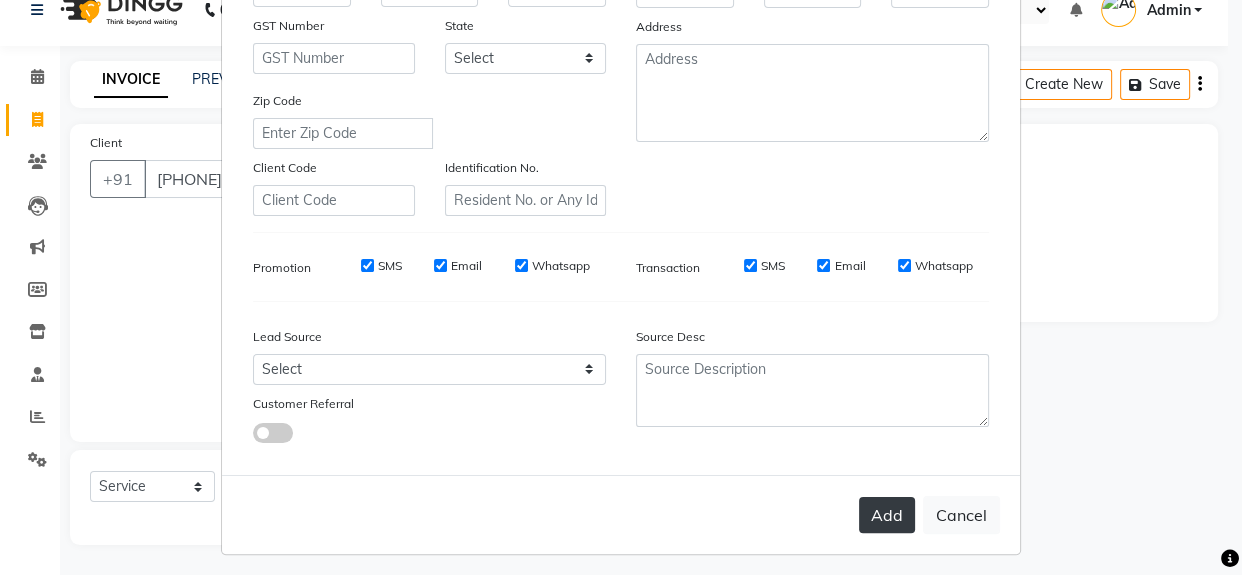 click on "Add" at bounding box center [887, 515] 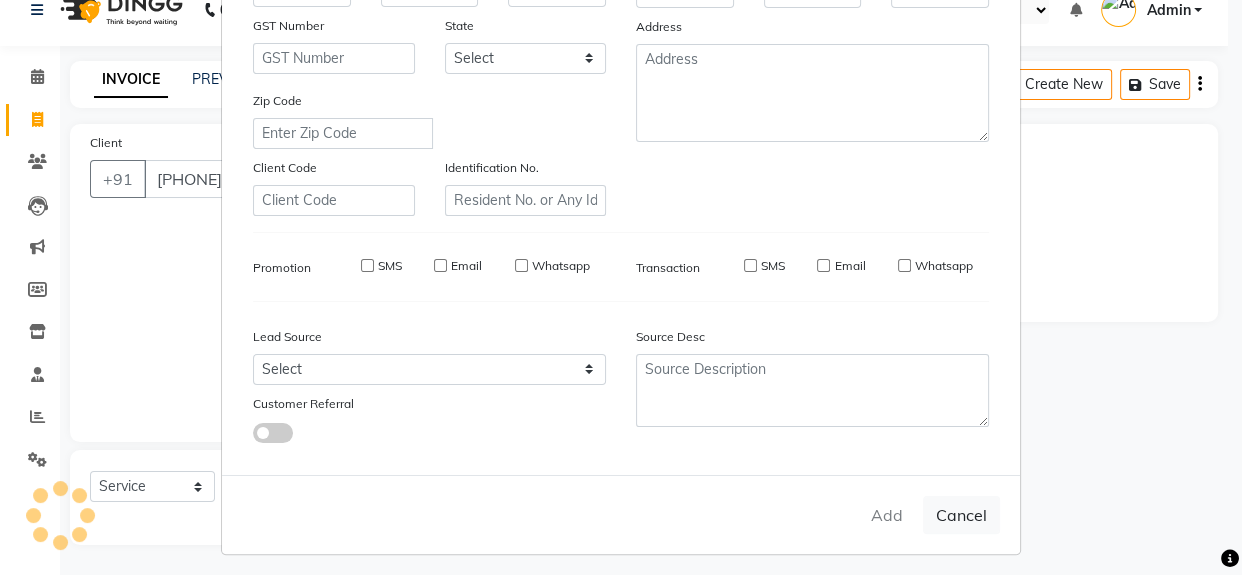 type 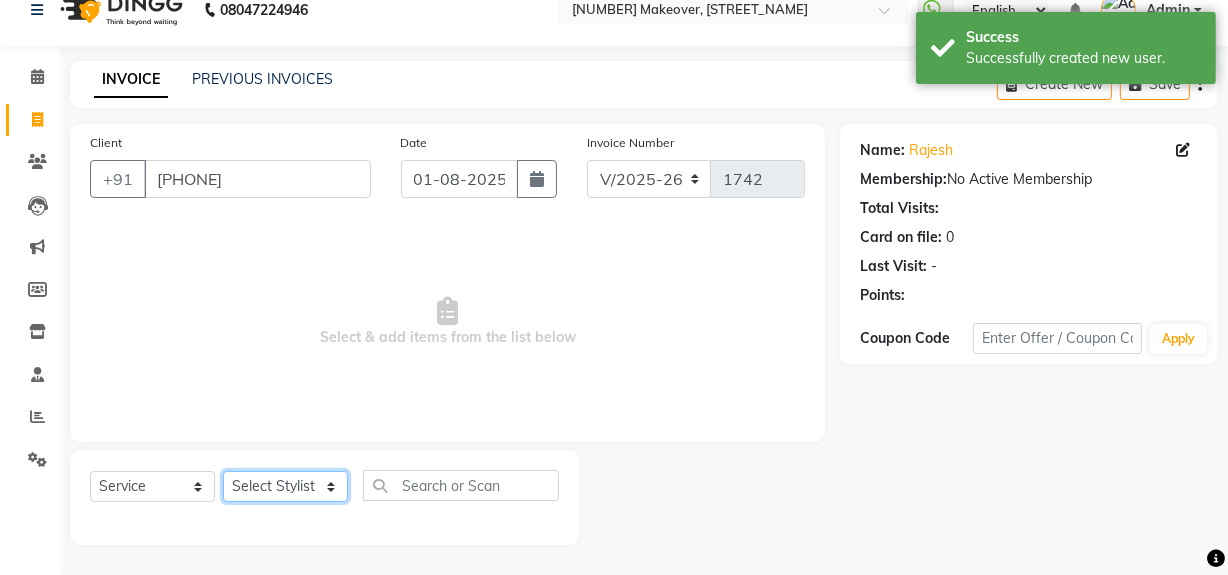 click on "Select Stylist [NAME] [NAME] [NAME] [NAME] [NAME] [NAME] [NAME] [NAME] [NAME] [NAME] [NAME] [NAME] [NAME] [NAME] [NAME] [NAME] [NAME]" 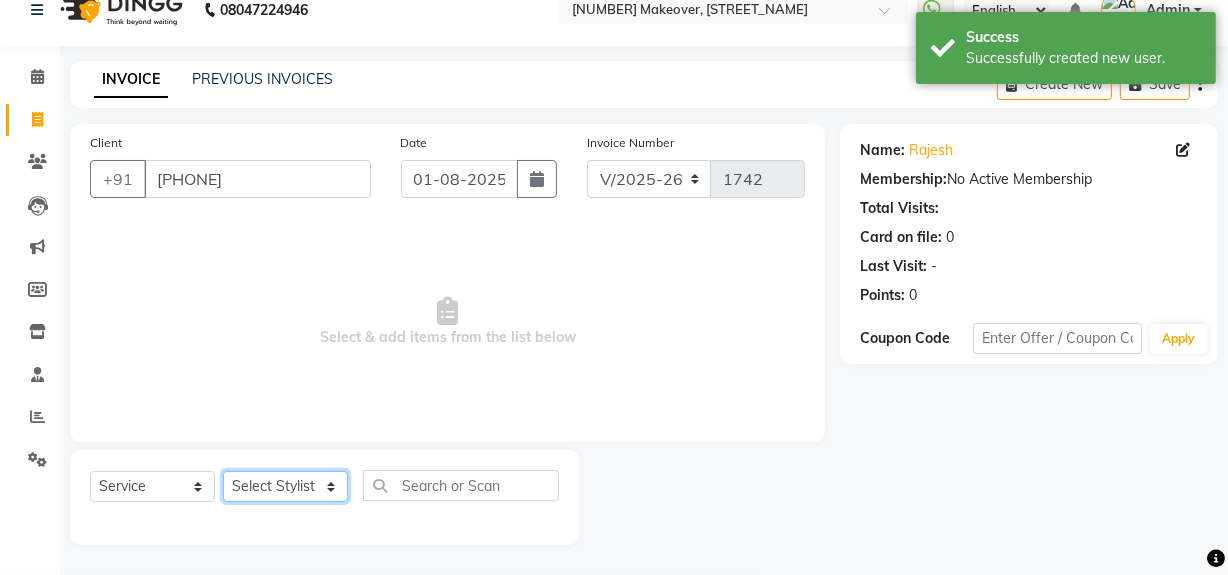 select on "57119" 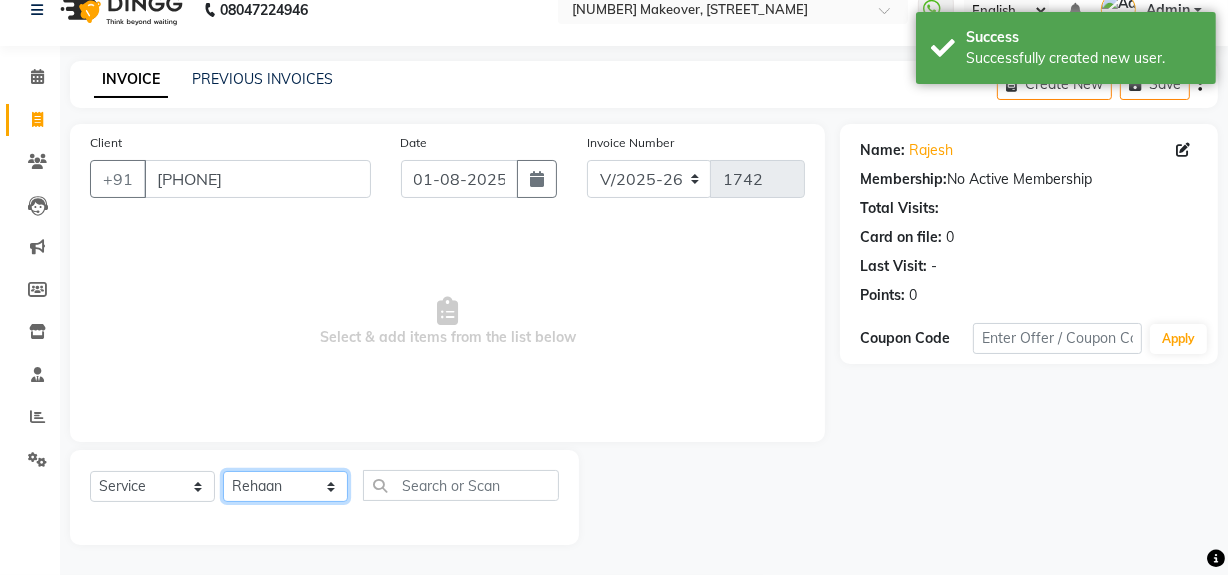 click on "Select Stylist [NAME] [NAME] [NAME] [NAME] [NAME] [NAME] [NAME] [NAME] [NAME] [NAME] [NAME] [NAME] [NAME] [NAME] [NAME] [NAME] [NAME]" 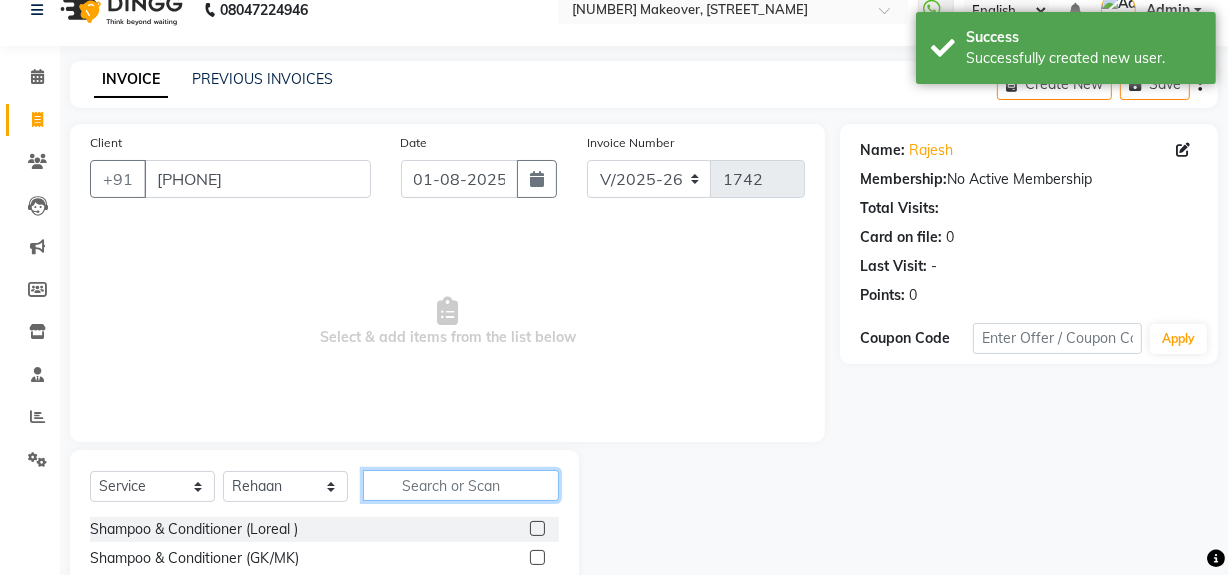 click 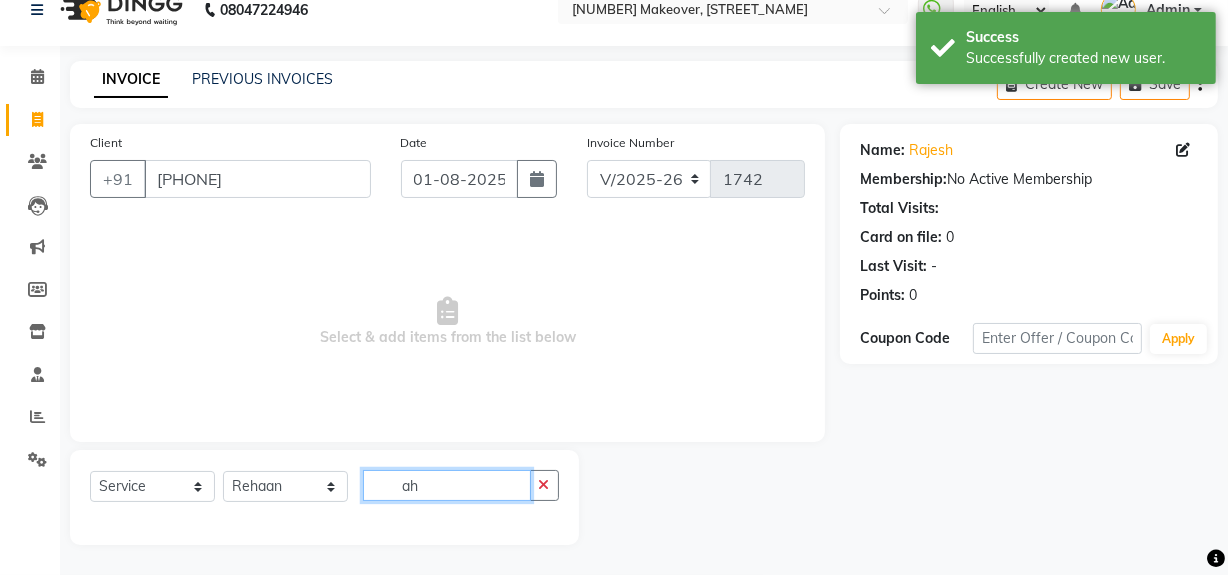 type on "a" 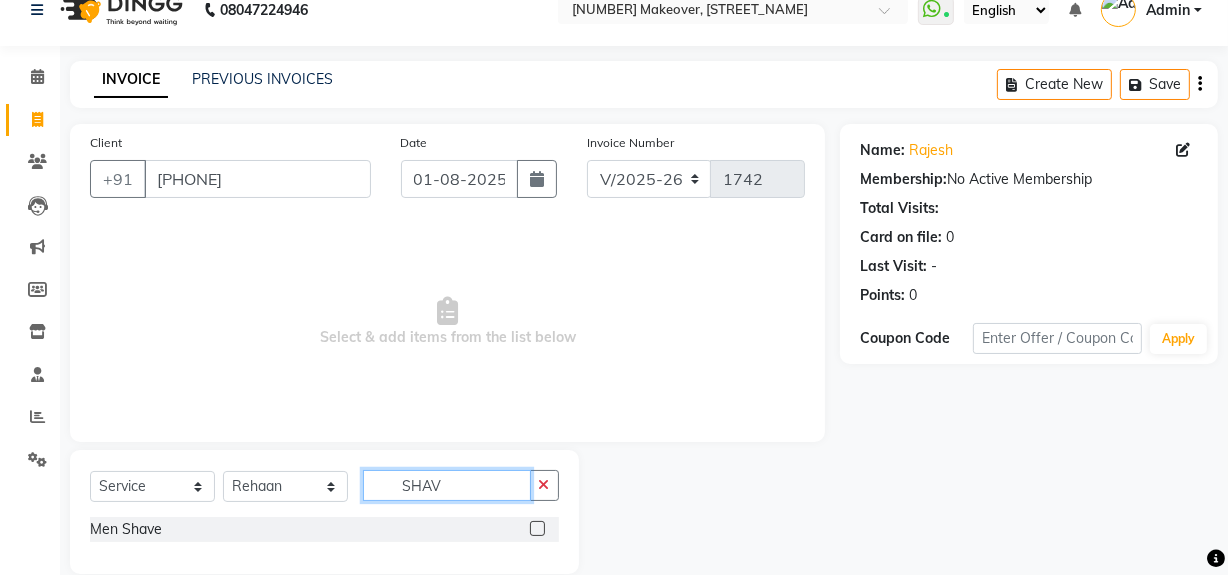 type on "SHAV" 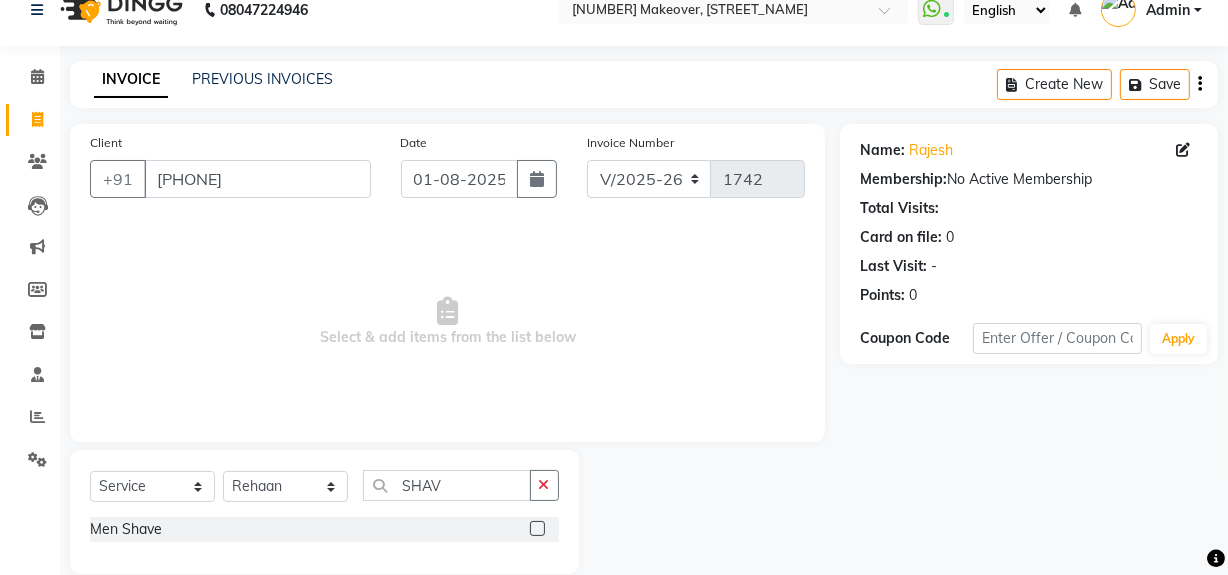 click 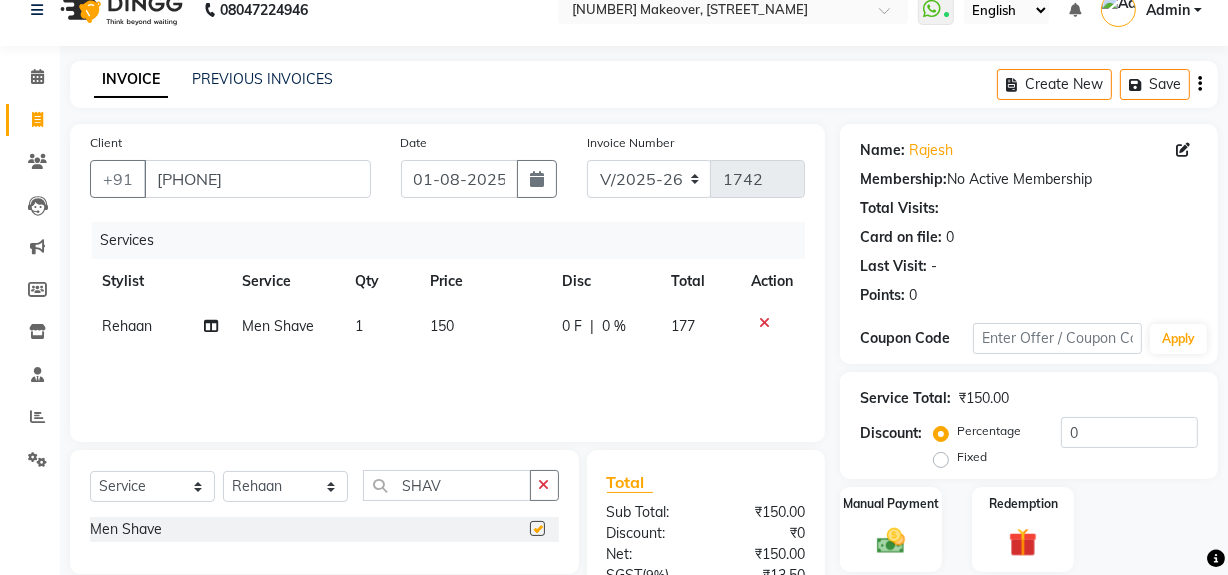 checkbox on "false" 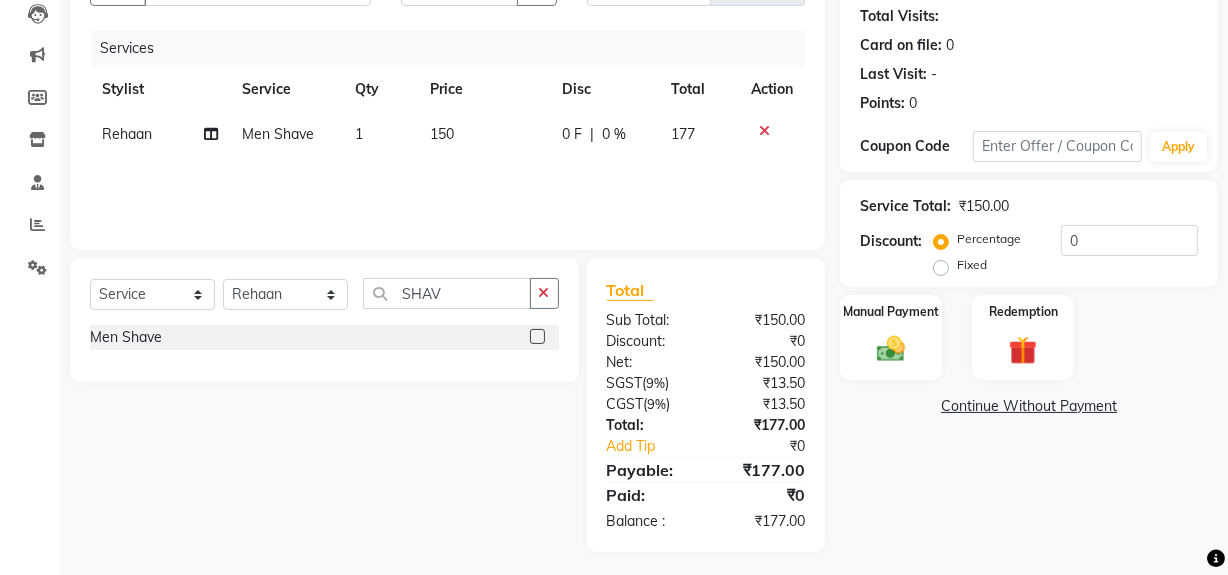 scroll, scrollTop: 225, scrollLeft: 0, axis: vertical 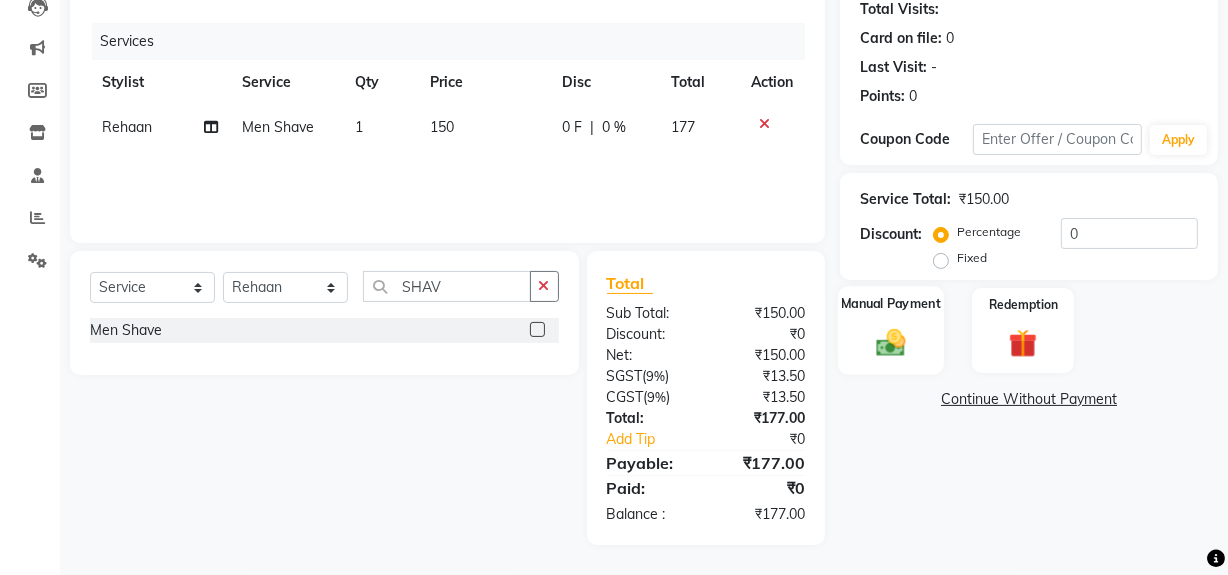 drag, startPoint x: 901, startPoint y: 327, endPoint x: 921, endPoint y: 361, distance: 39.446167 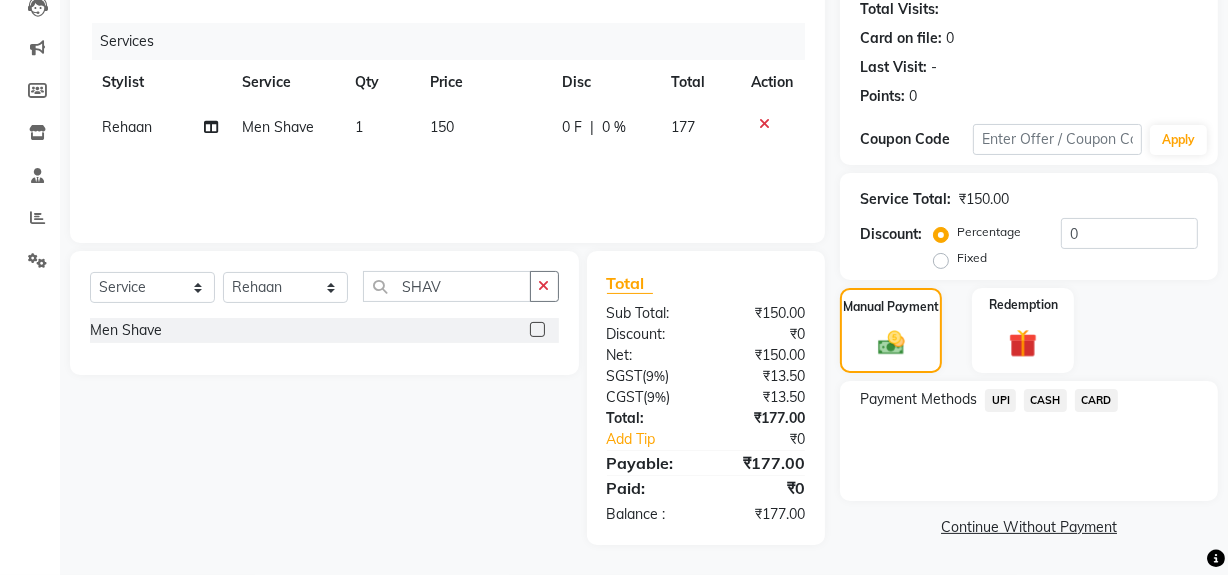 click on "UPI" 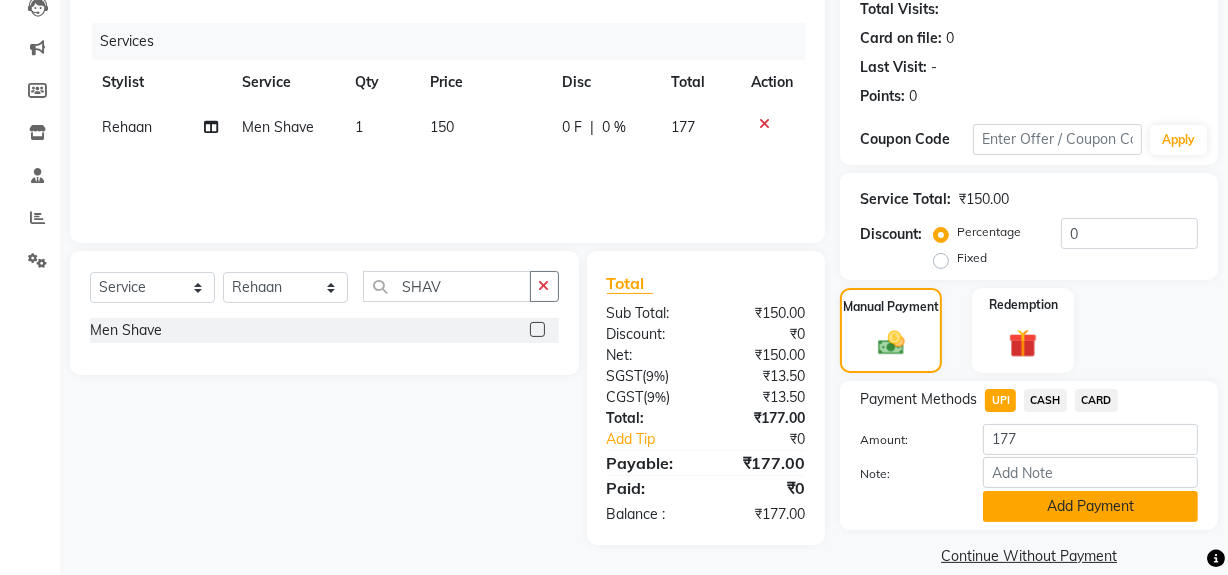 drag, startPoint x: 1021, startPoint y: 509, endPoint x: 1033, endPoint y: 513, distance: 12.649111 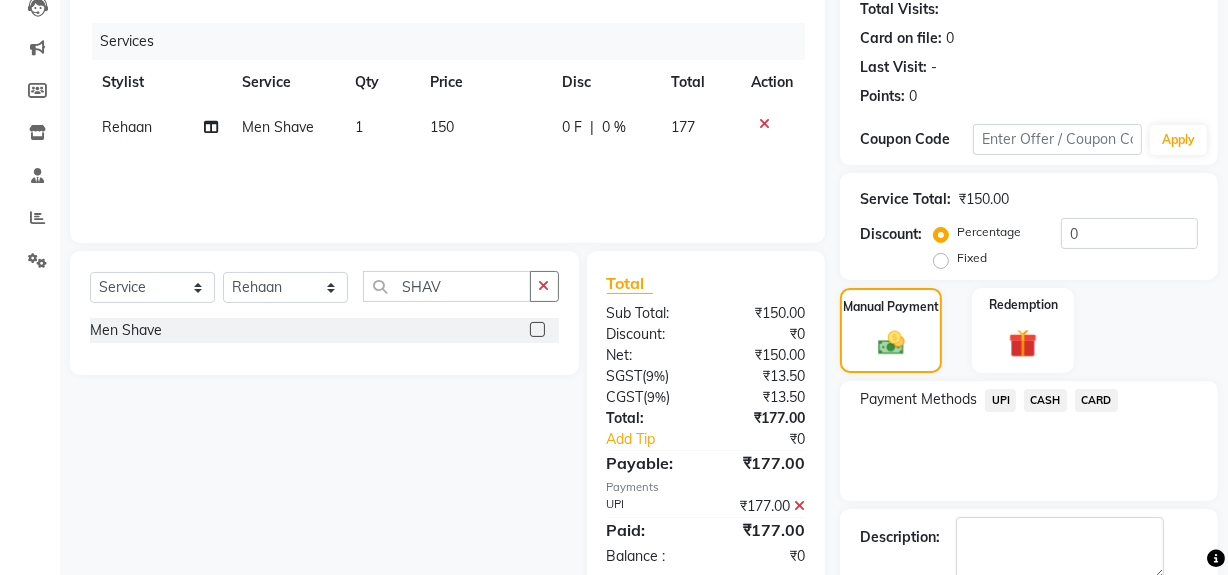 scroll, scrollTop: 333, scrollLeft: 0, axis: vertical 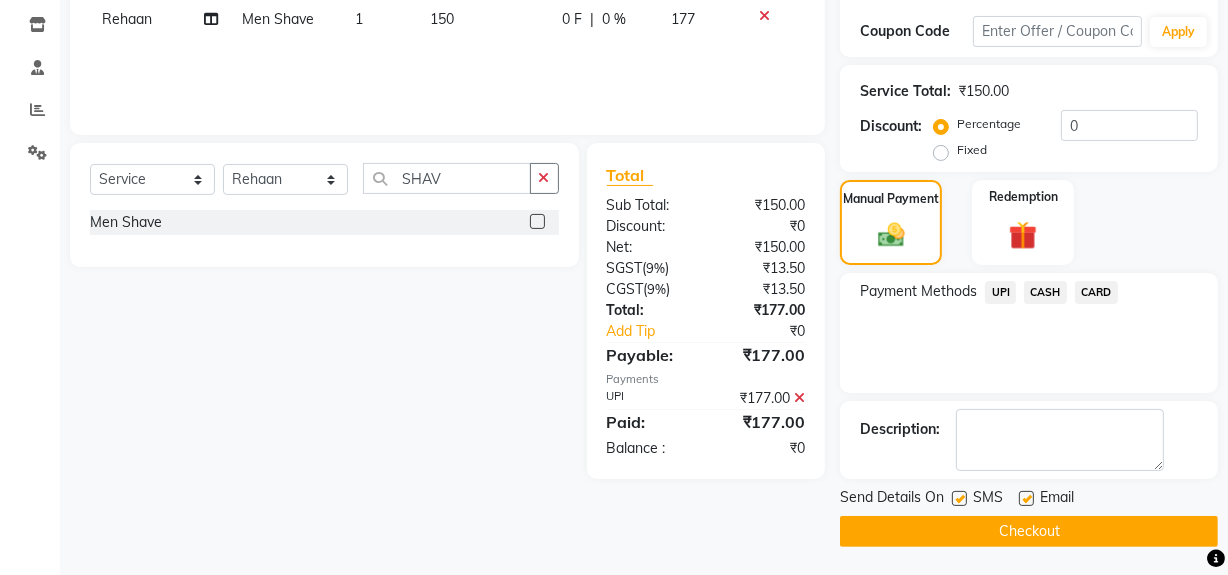 click on "Checkout" 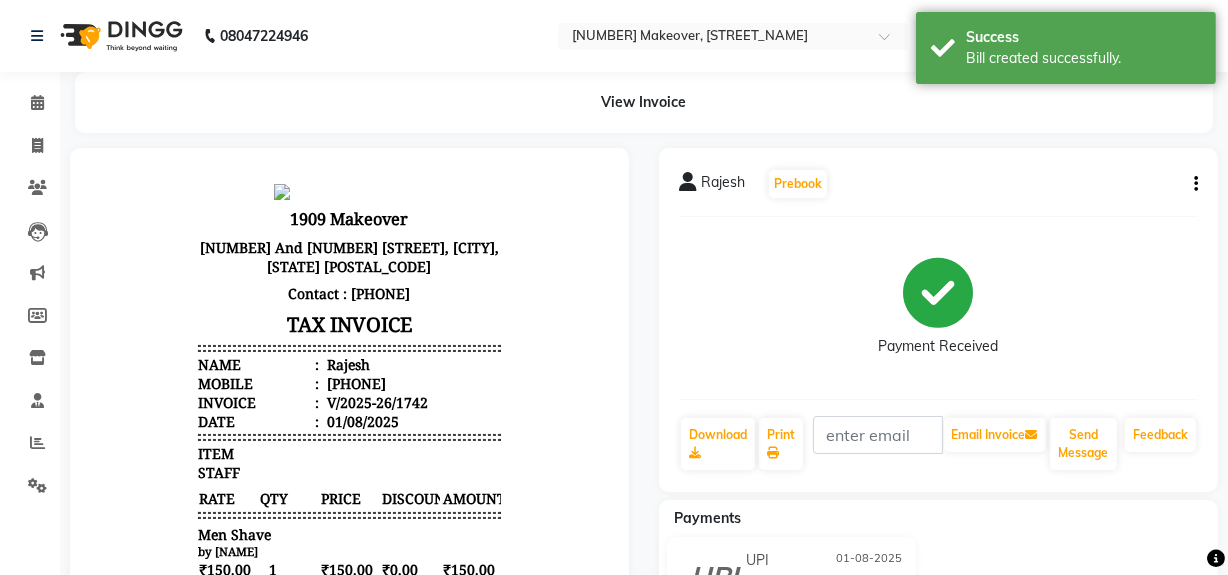 scroll, scrollTop: 0, scrollLeft: 0, axis: both 